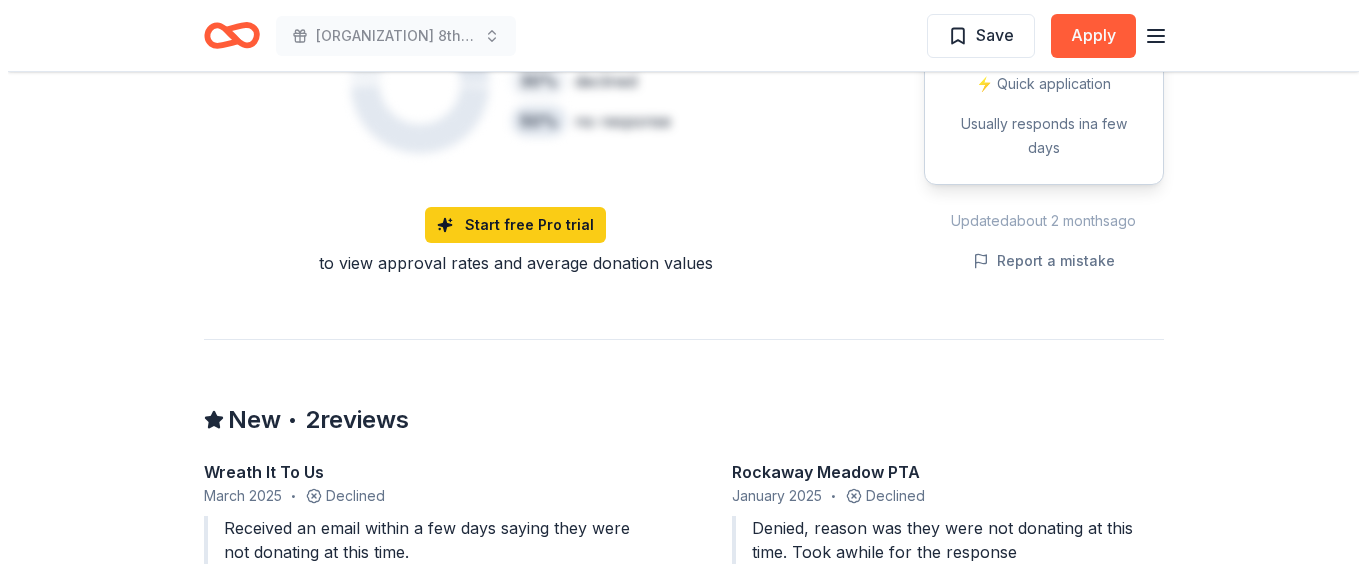 scroll, scrollTop: 1500, scrollLeft: 0, axis: vertical 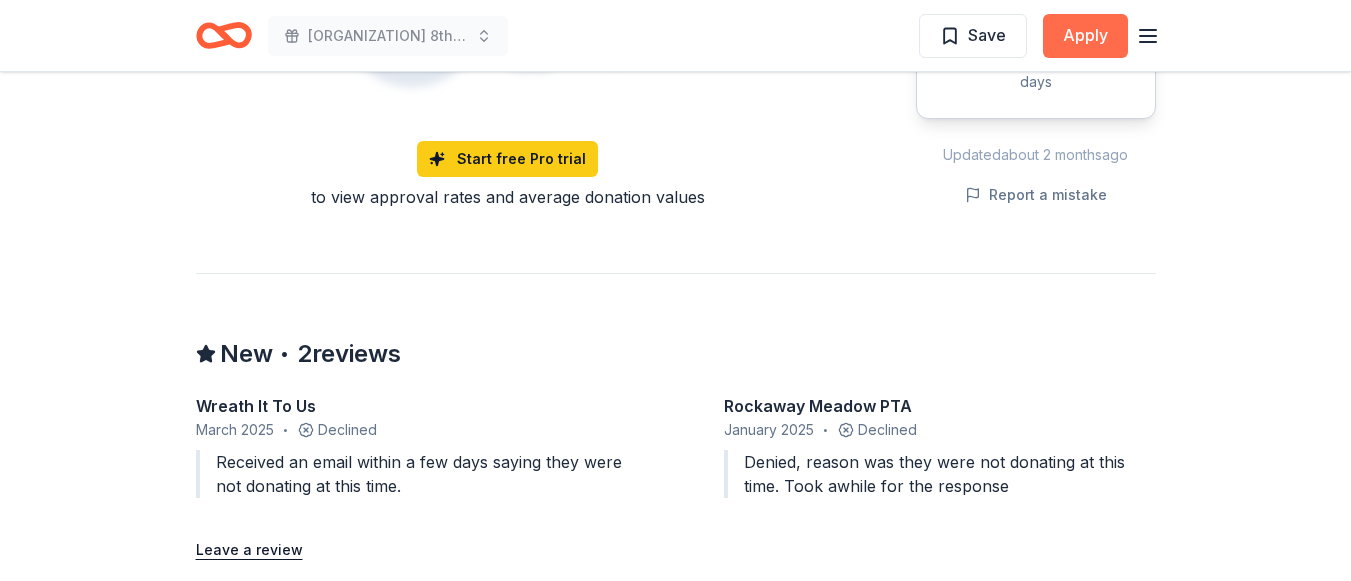 click on "Apply" at bounding box center (1085, 36) 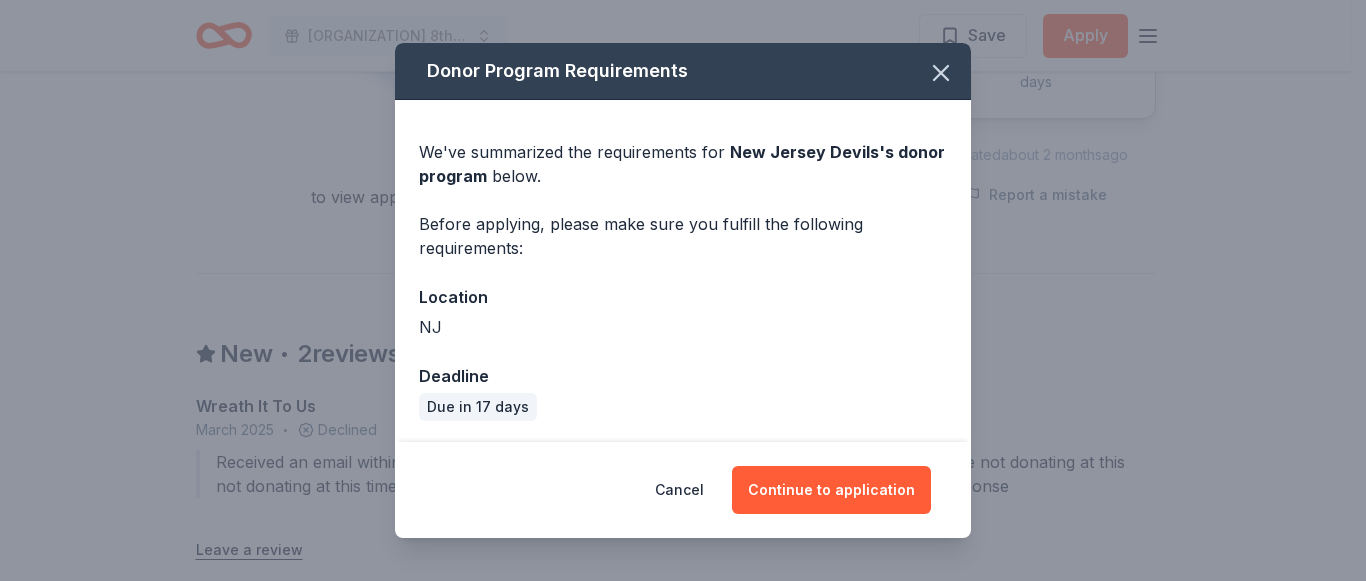 scroll, scrollTop: 3, scrollLeft: 0, axis: vertical 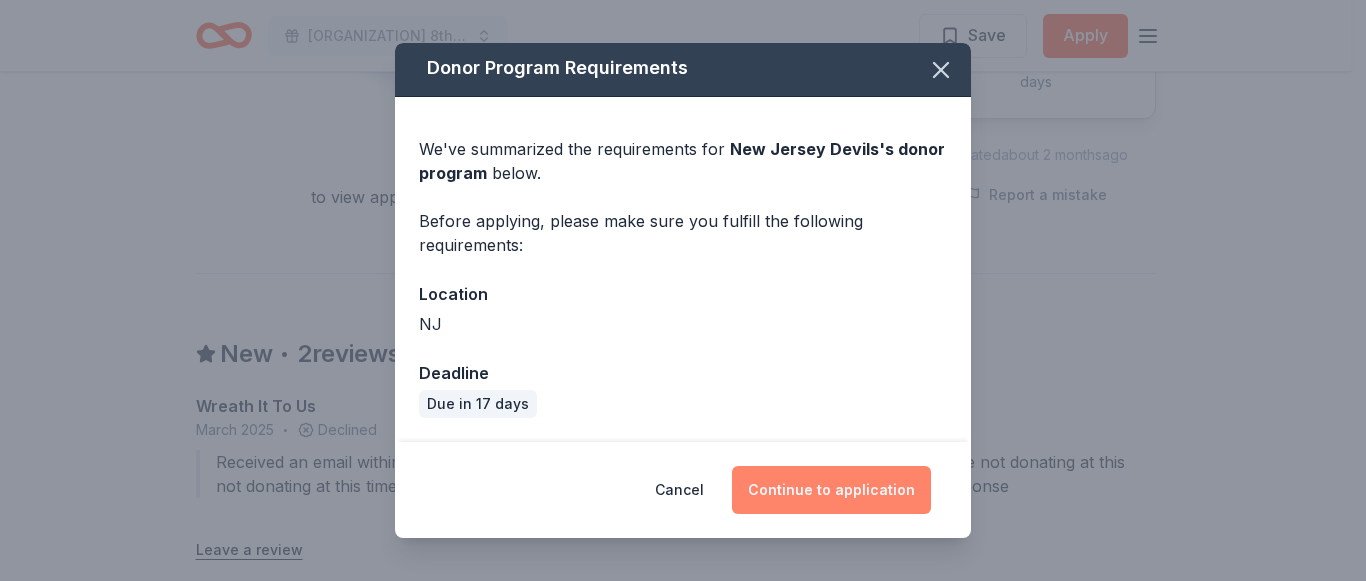 click on "Continue to application" at bounding box center [831, 490] 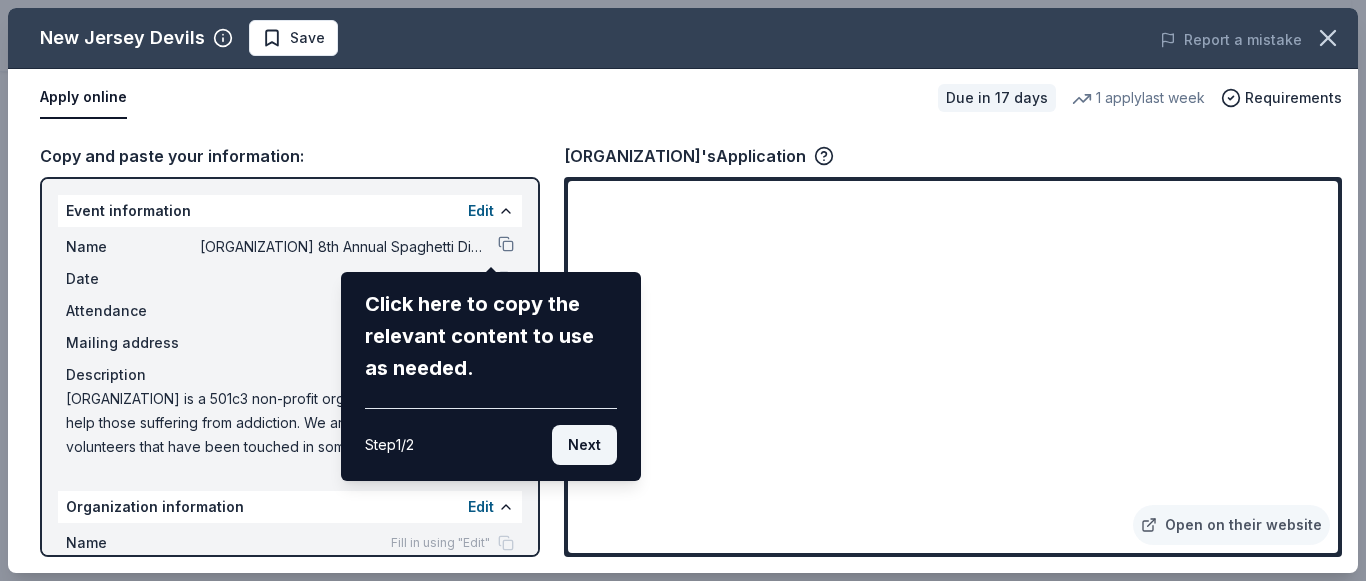 click on "Next" at bounding box center [584, 445] 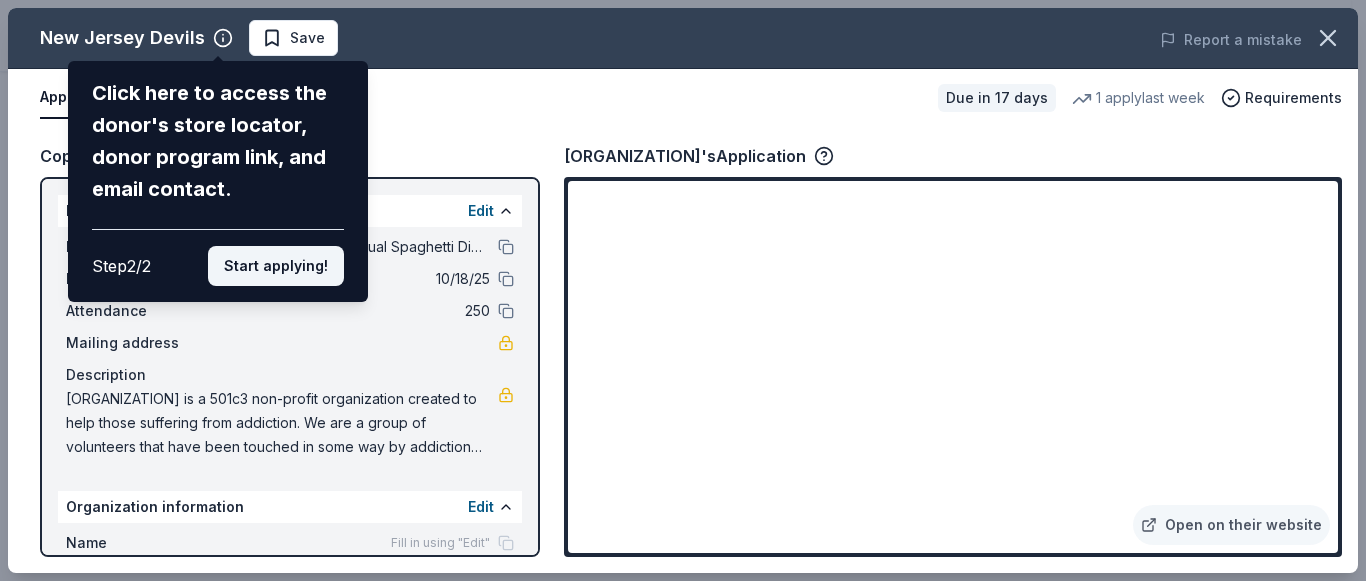 click on "Start applying!" at bounding box center (276, 266) 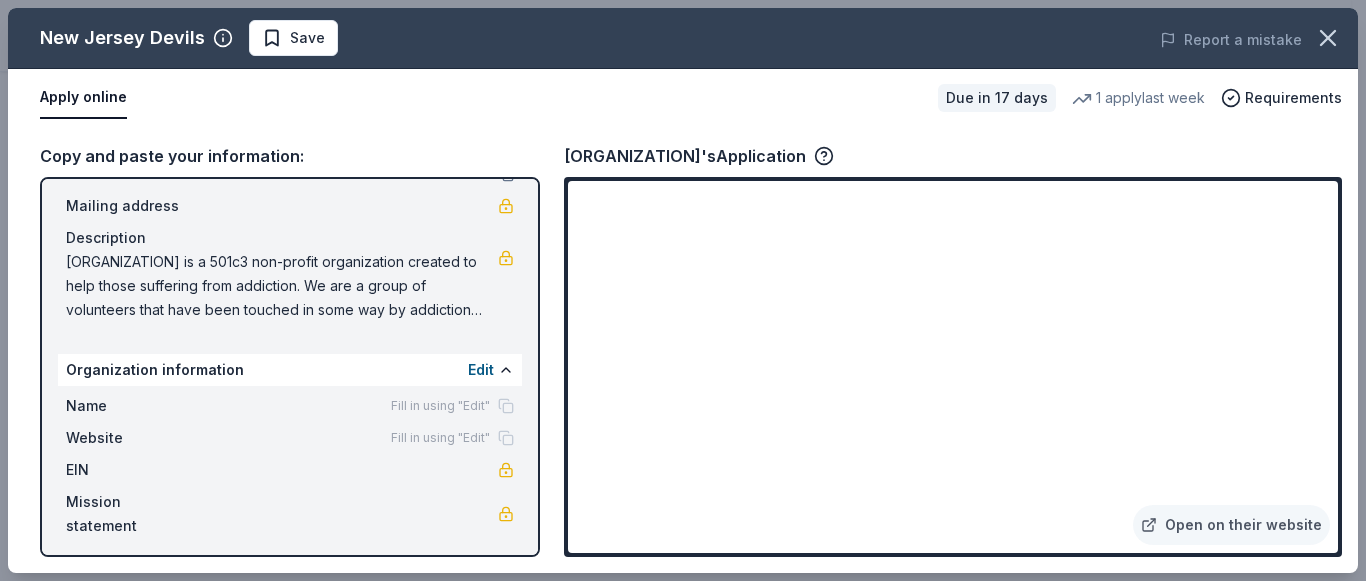 scroll, scrollTop: 144, scrollLeft: 0, axis: vertical 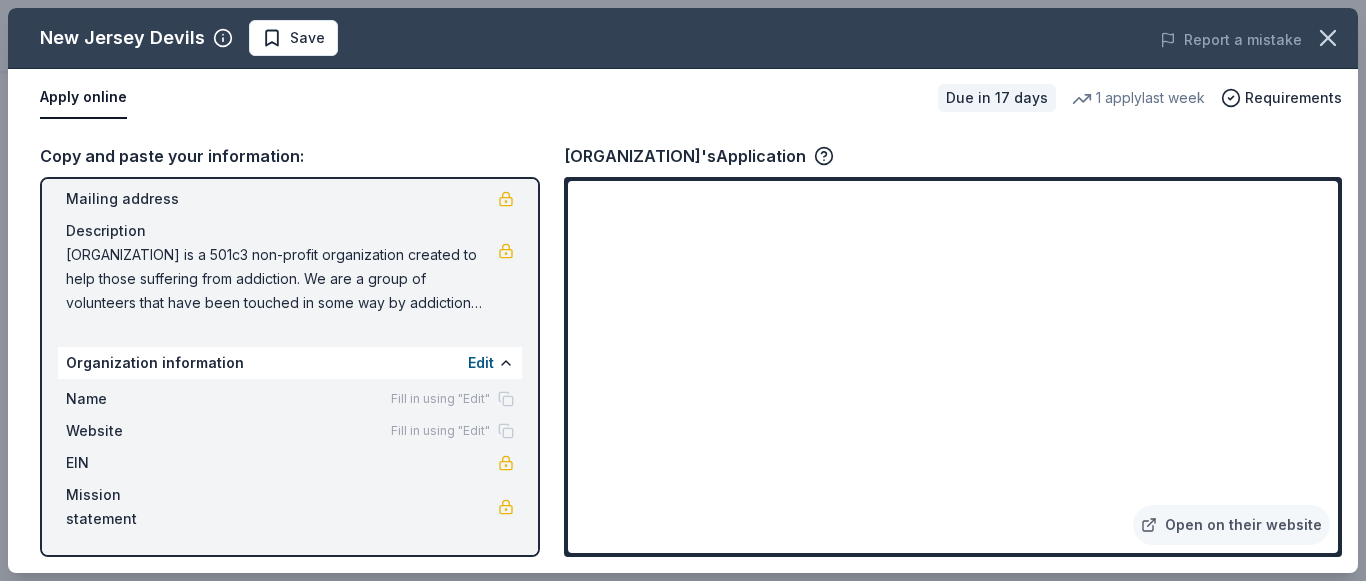 click on "Fill in using "Edit"" at bounding box center (440, 399) 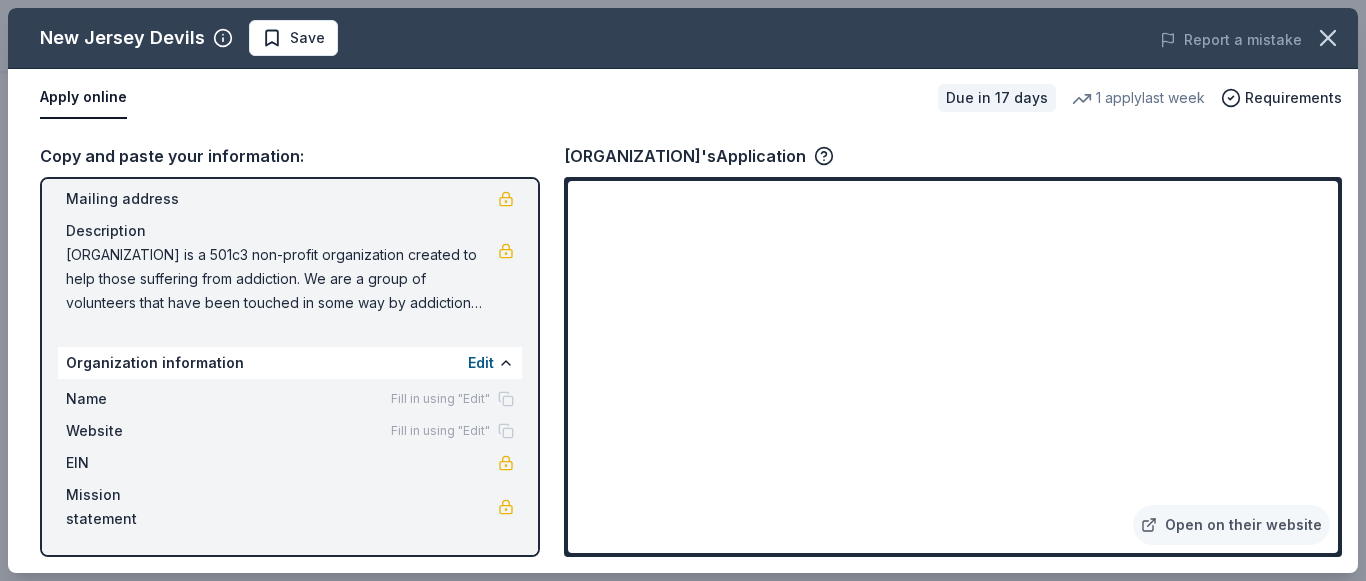 click on "Fill in using "Edit"" at bounding box center (452, 399) 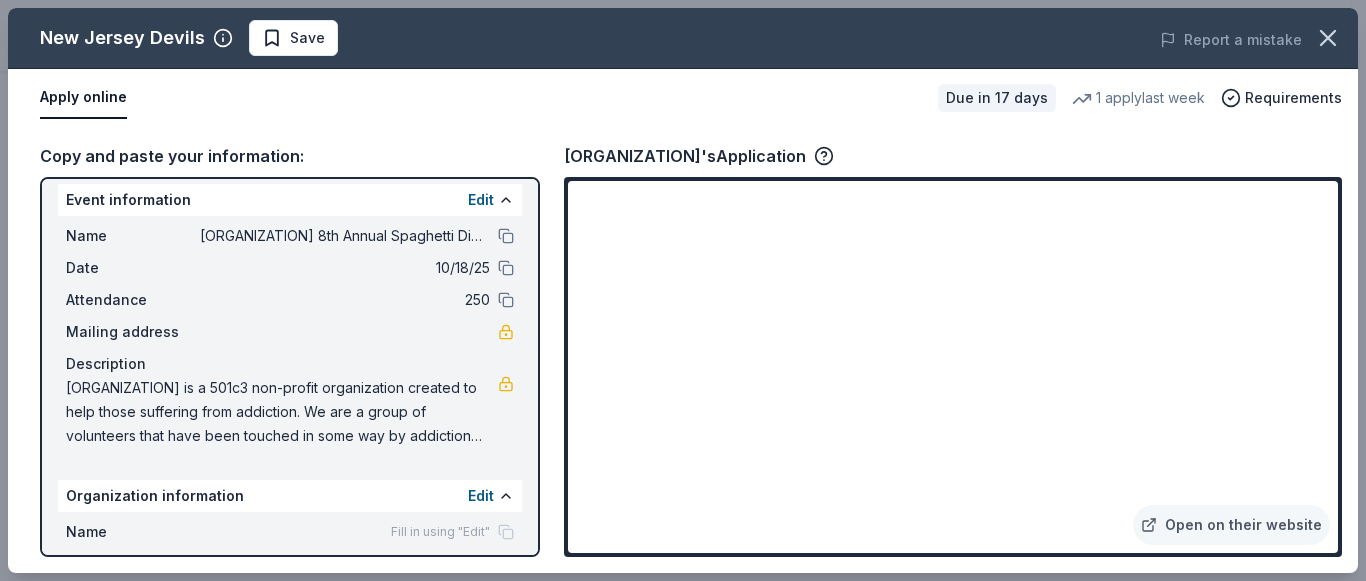 scroll, scrollTop: 0, scrollLeft: 0, axis: both 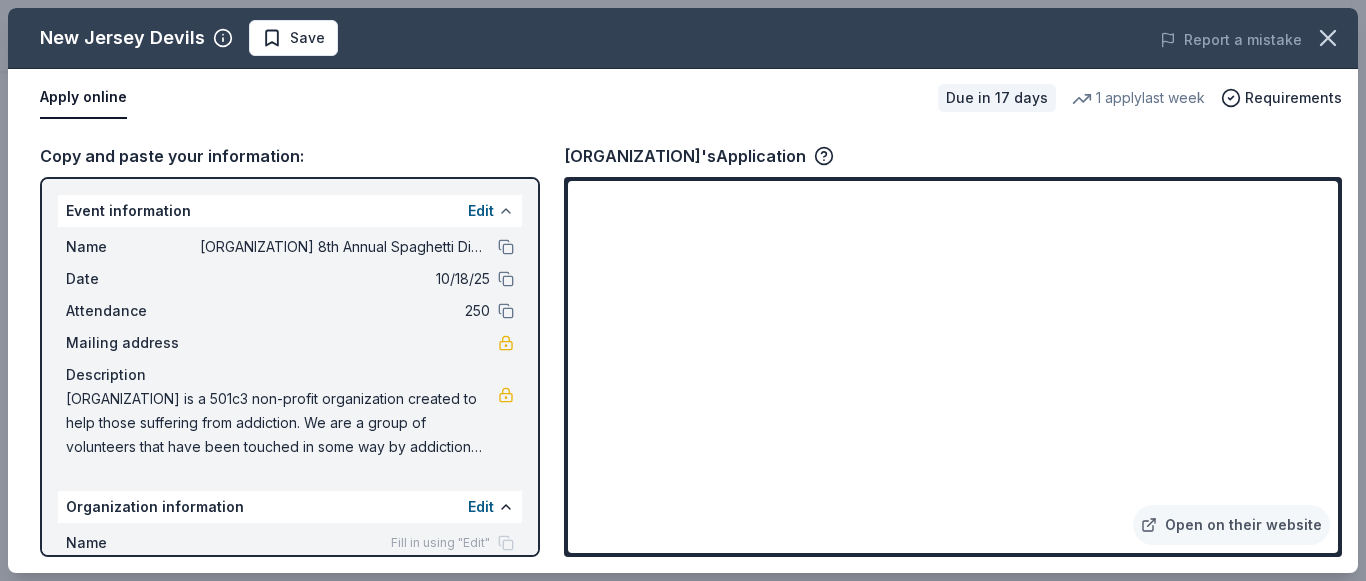 click at bounding box center [506, 211] 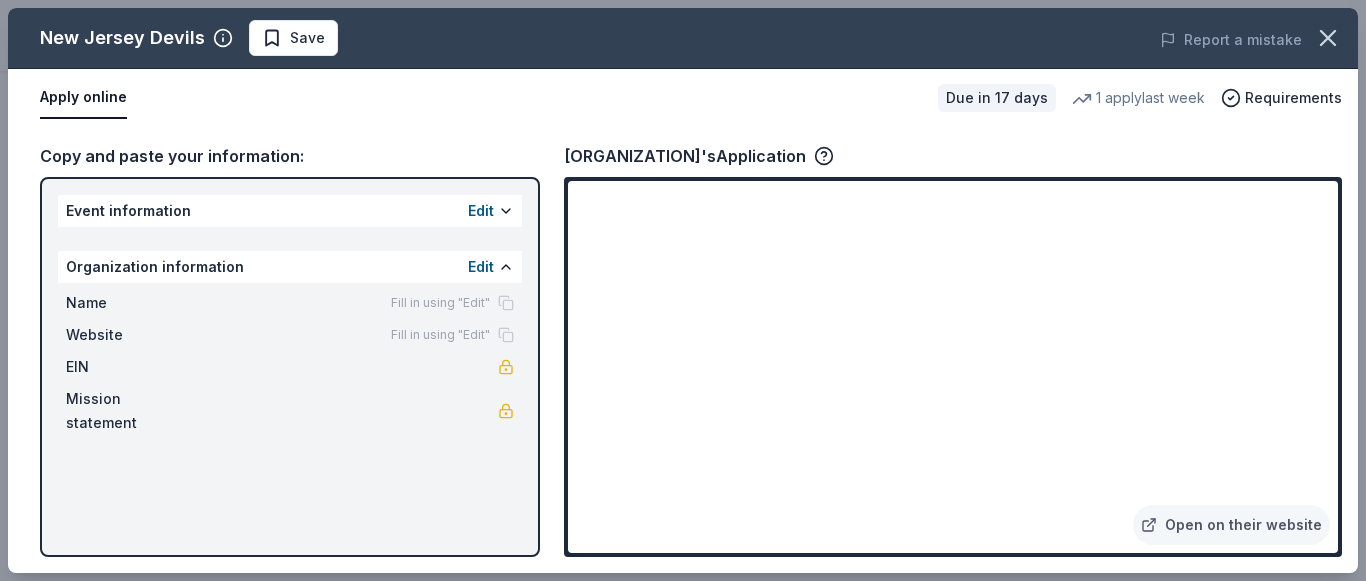 click on "Event information Edit" at bounding box center (290, 211) 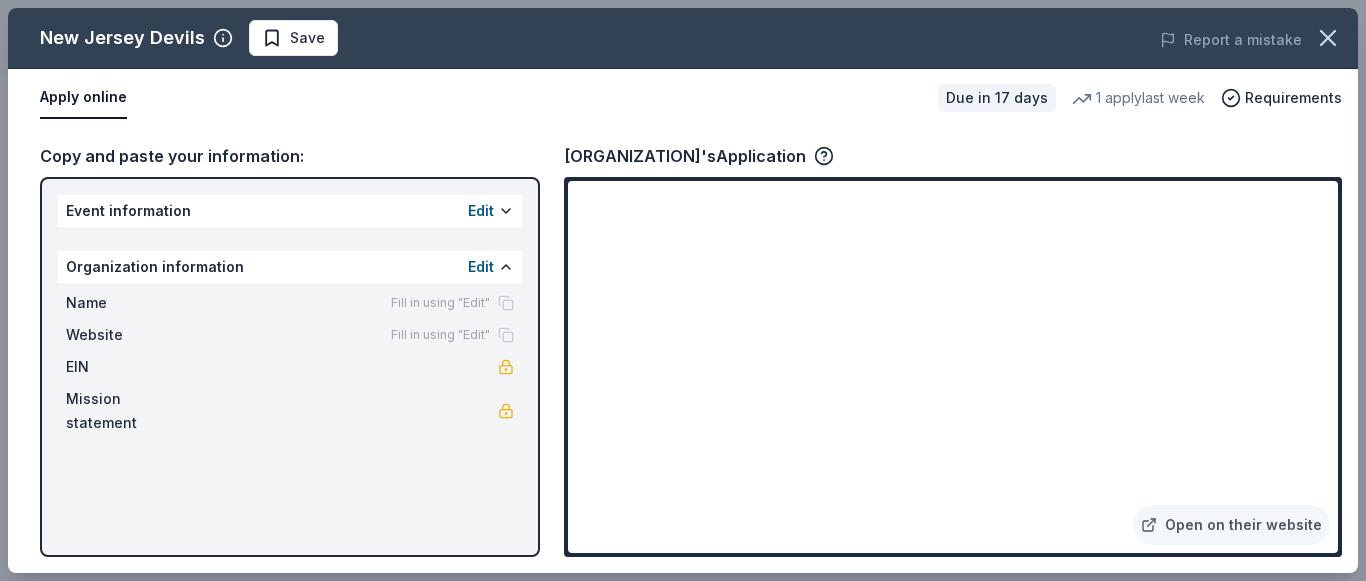 drag, startPoint x: 338, startPoint y: 210, endPoint x: 279, endPoint y: 213, distance: 59.07622 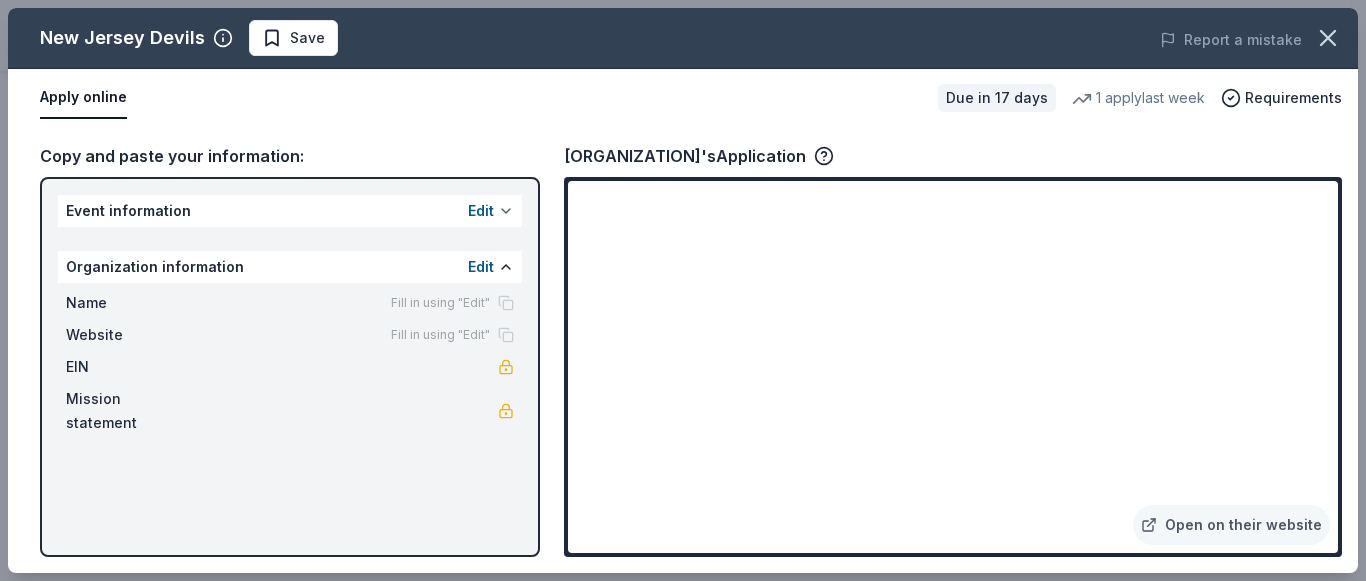 click at bounding box center [506, 211] 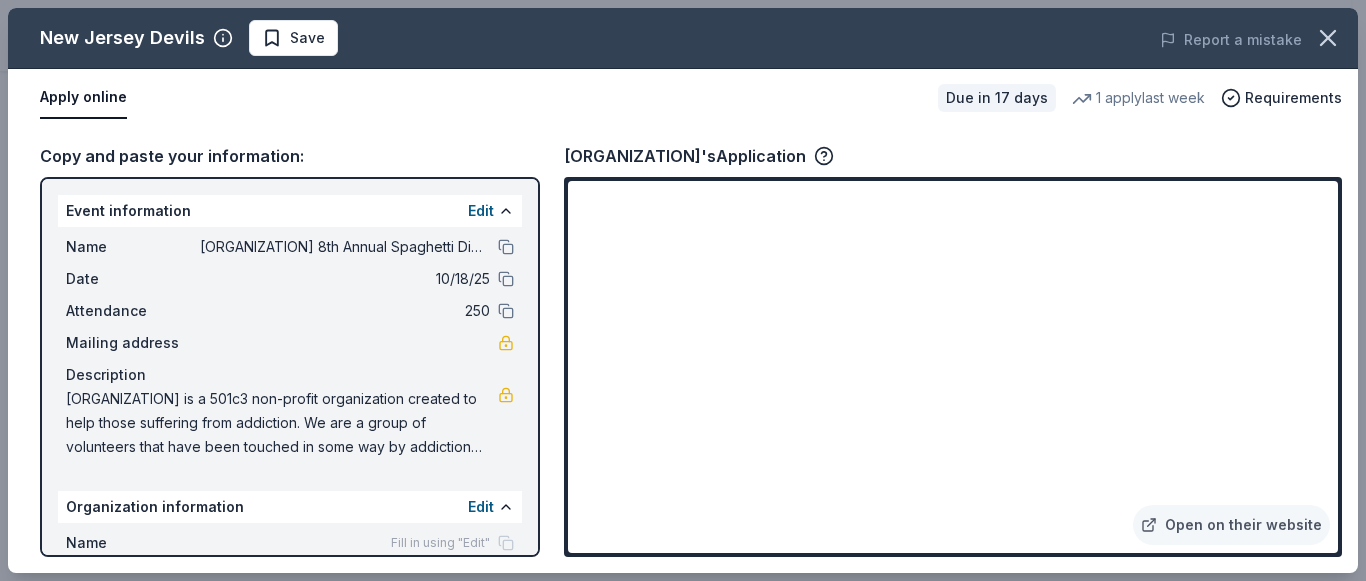 click on "Heroinkillsnj 8th  Annual Spaghetti Dinner and Raffle fundraiser" at bounding box center [345, 247] 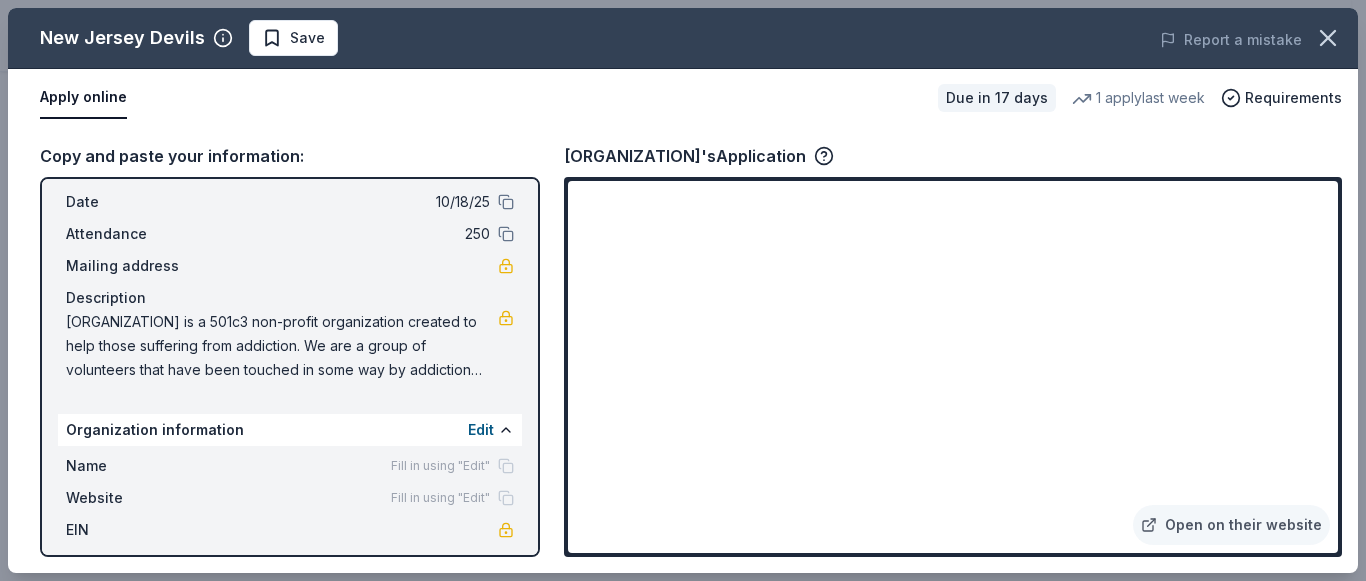 scroll, scrollTop: 0, scrollLeft: 0, axis: both 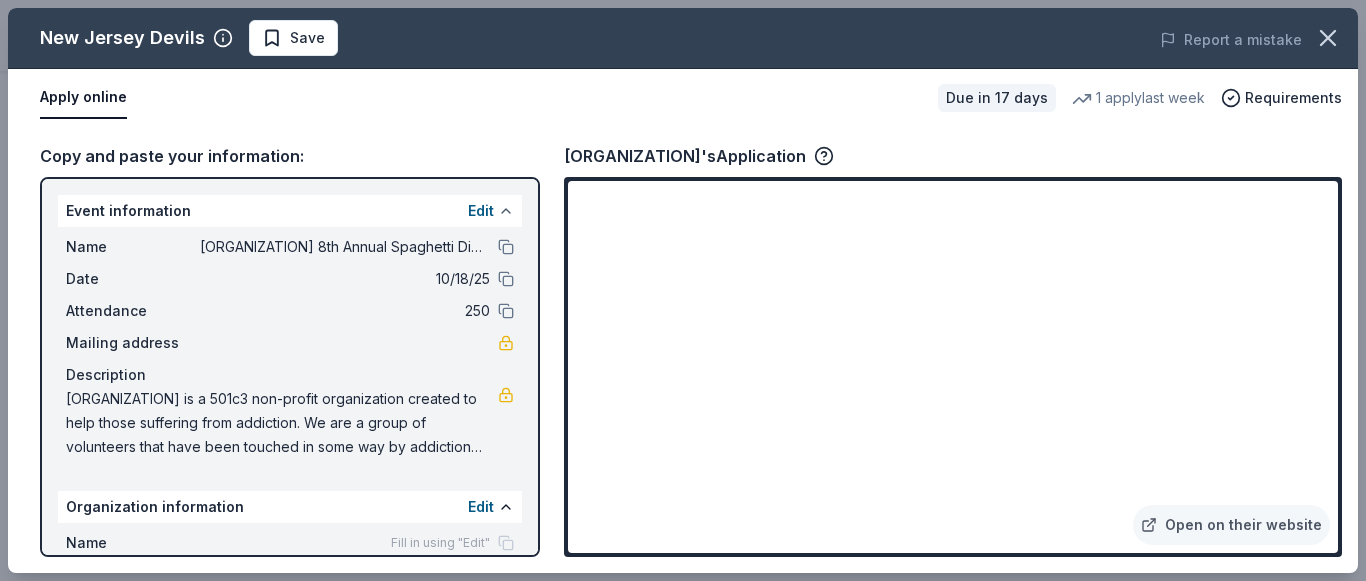 click at bounding box center (506, 211) 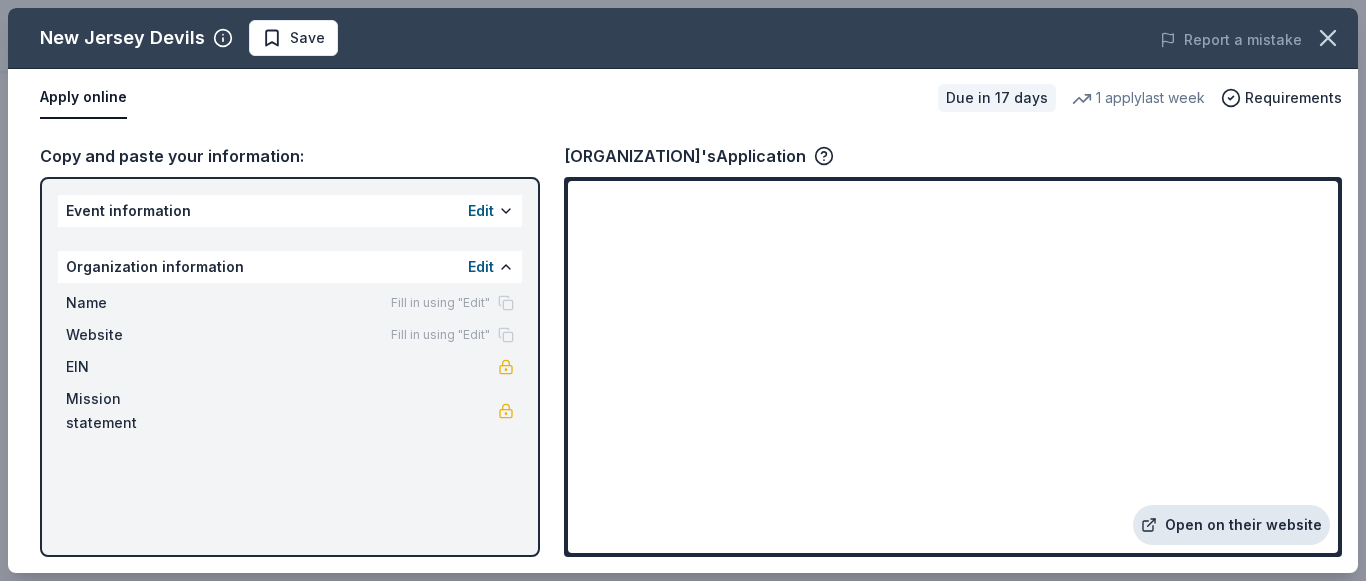 click on "Open on their website" at bounding box center (1231, 525) 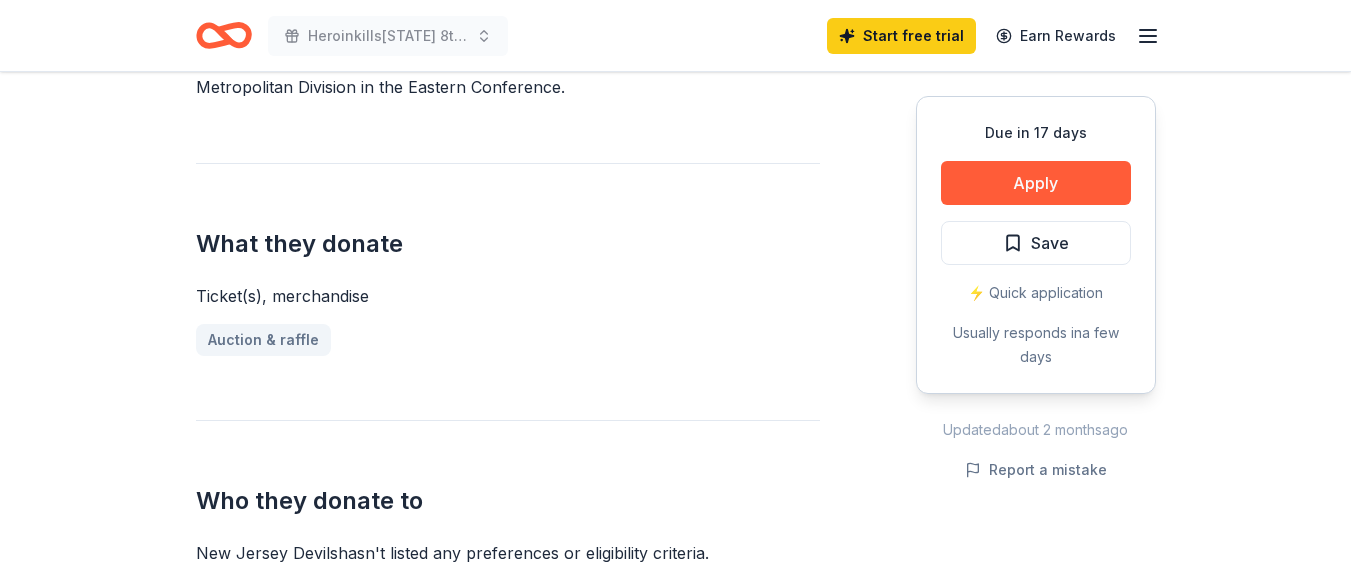 scroll, scrollTop: 700, scrollLeft: 0, axis: vertical 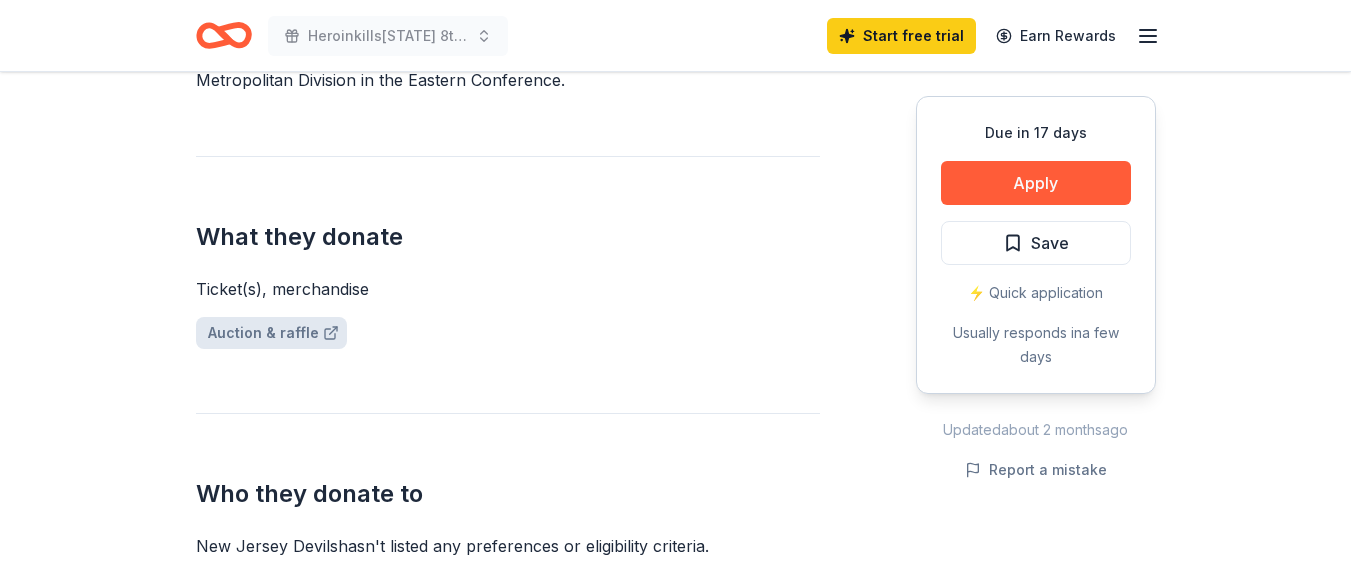 click on "Auction & raffle" at bounding box center (271, 333) 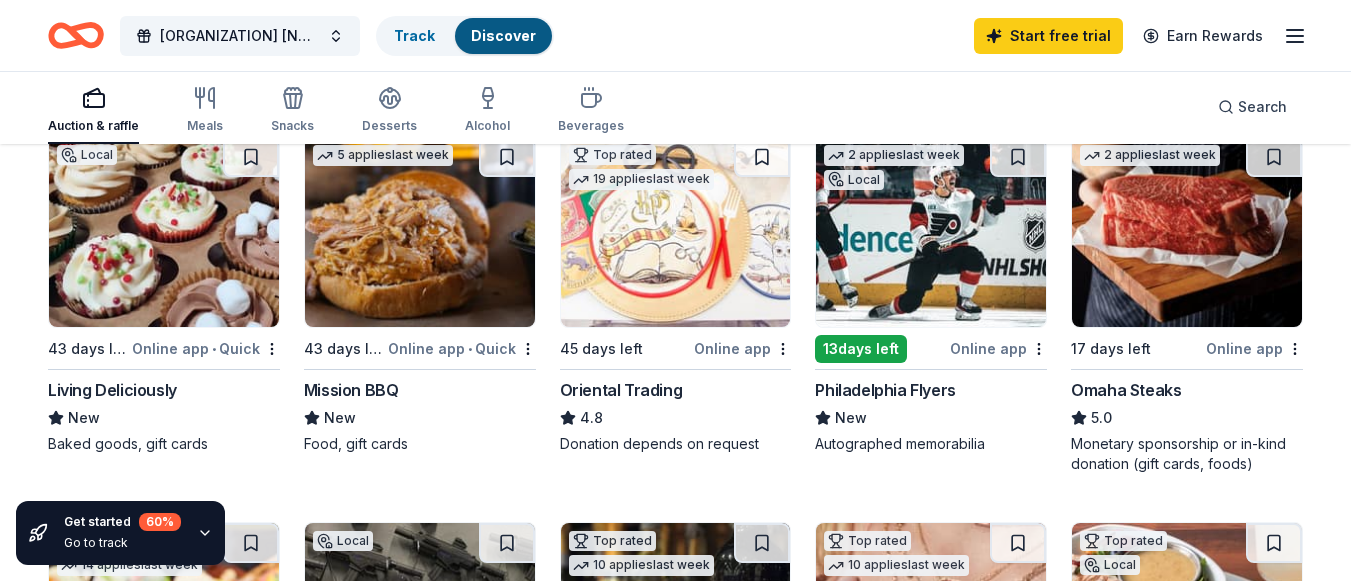 scroll, scrollTop: 200, scrollLeft: 0, axis: vertical 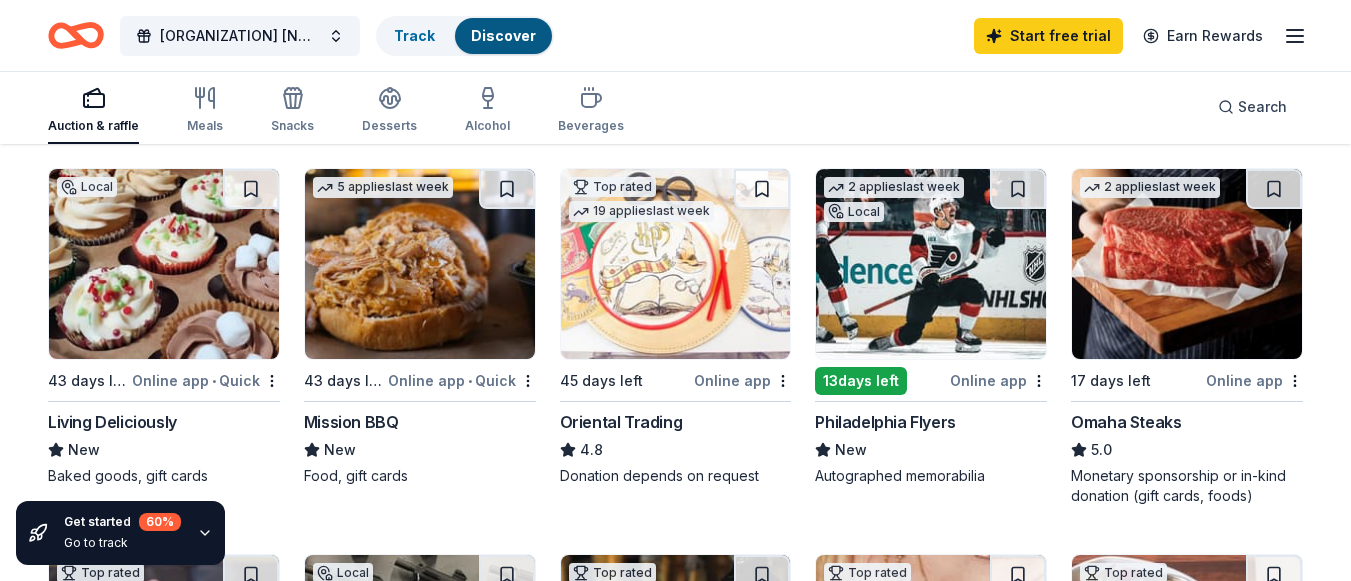 click on "Living Deliciously" at bounding box center [112, 422] 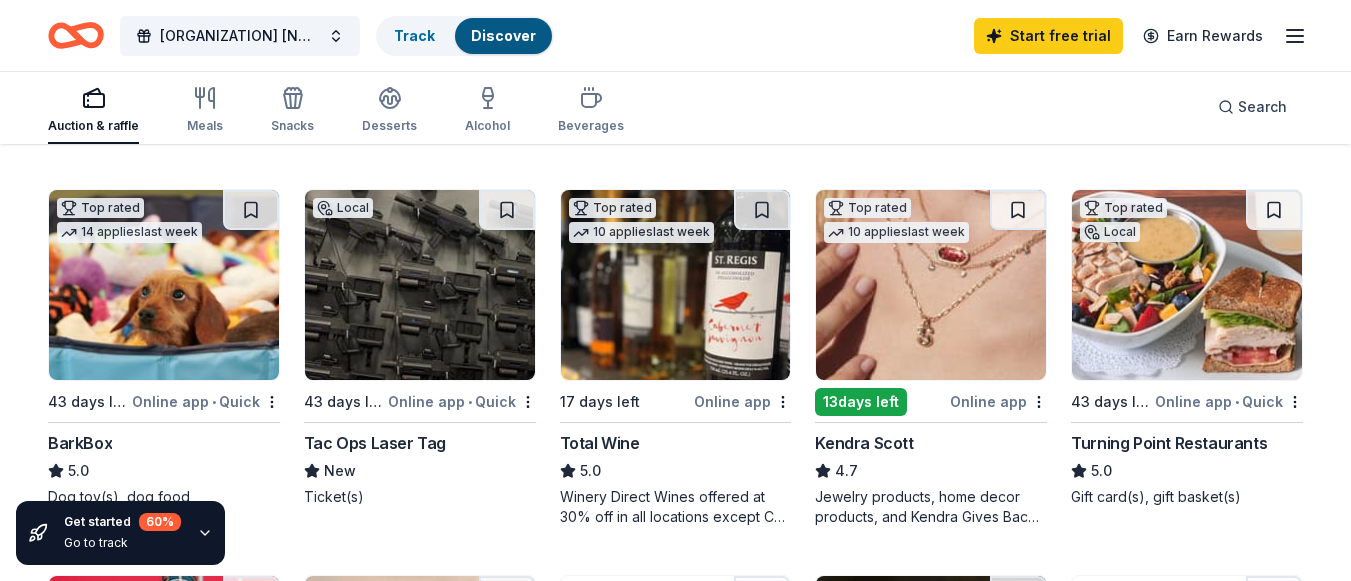 scroll, scrollTop: 600, scrollLeft: 0, axis: vertical 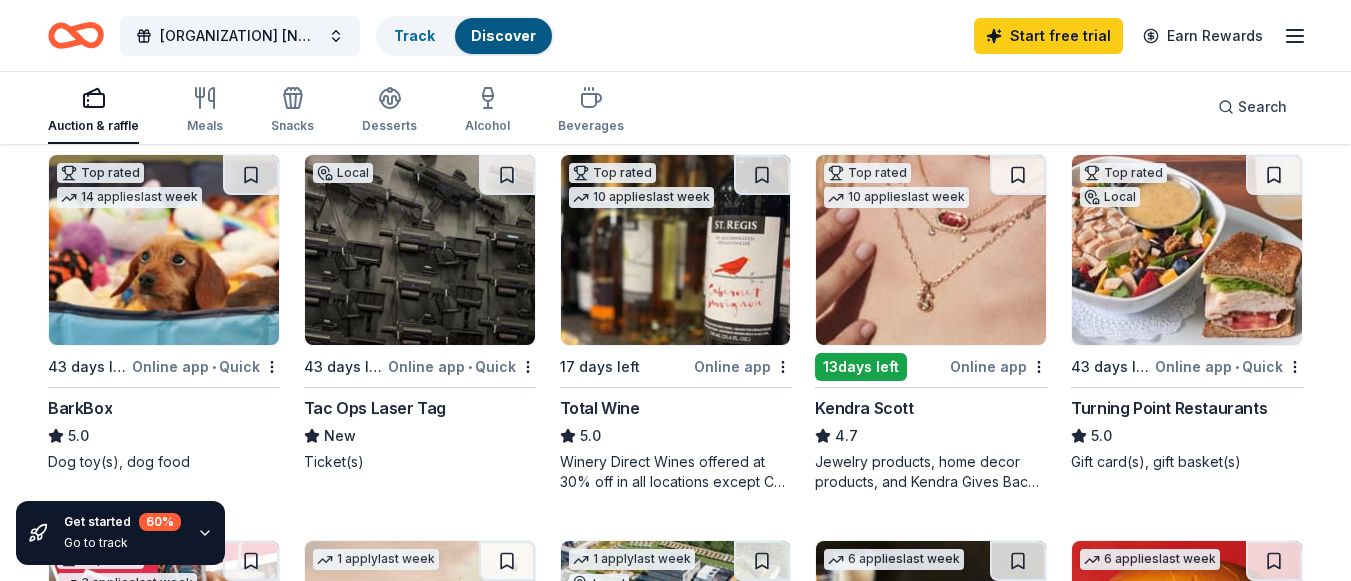 click at bounding box center (164, 250) 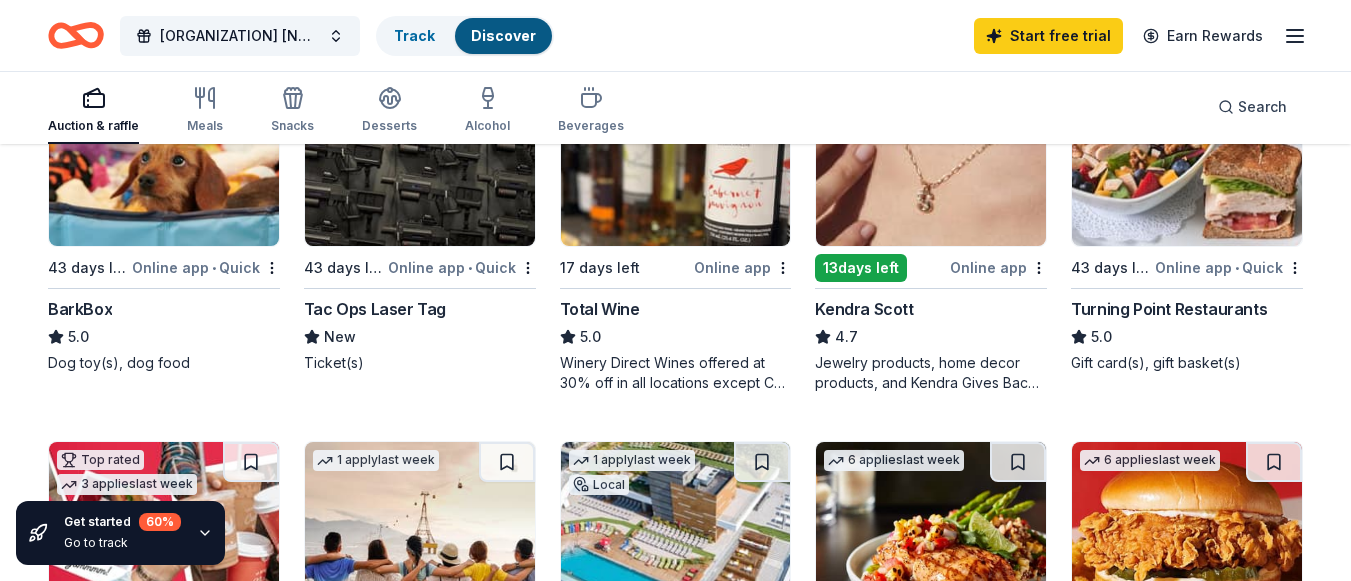 scroll, scrollTop: 700, scrollLeft: 0, axis: vertical 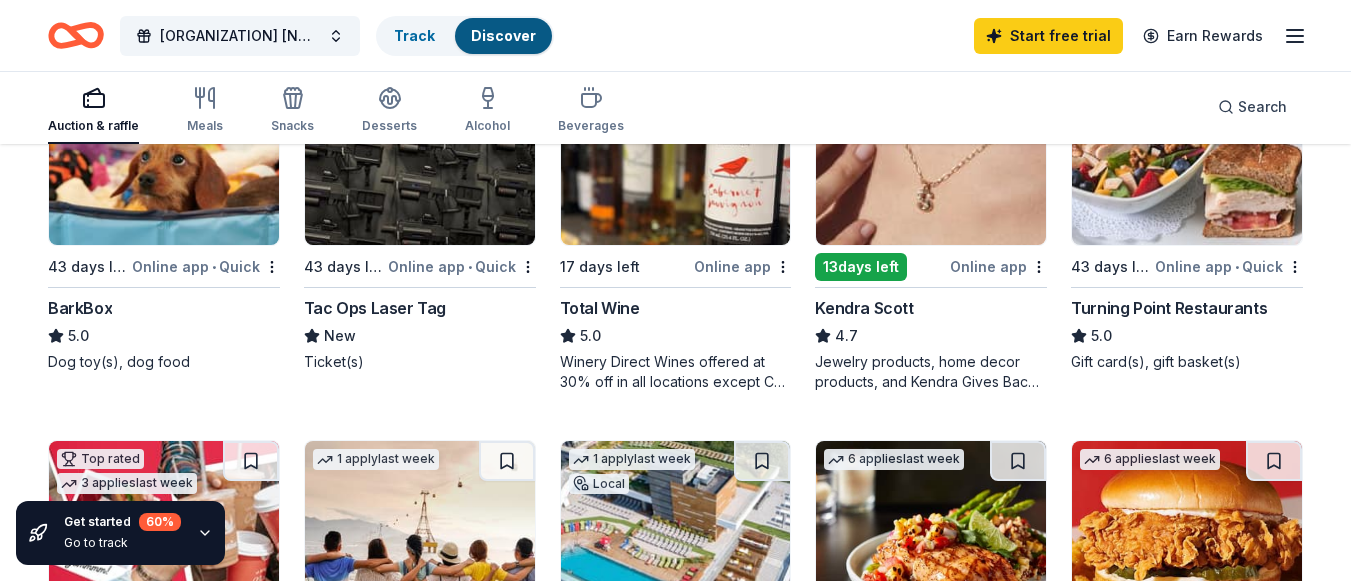 click on "Online app • Quick" at bounding box center (206, 266) 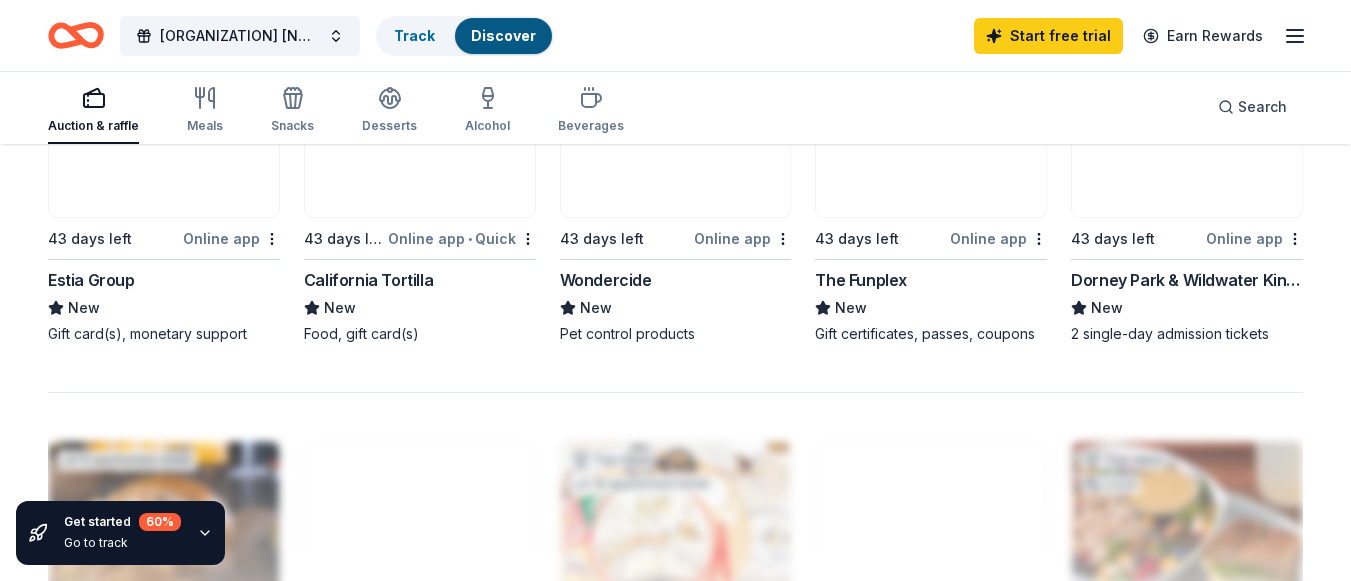 scroll, scrollTop: 1400, scrollLeft: 0, axis: vertical 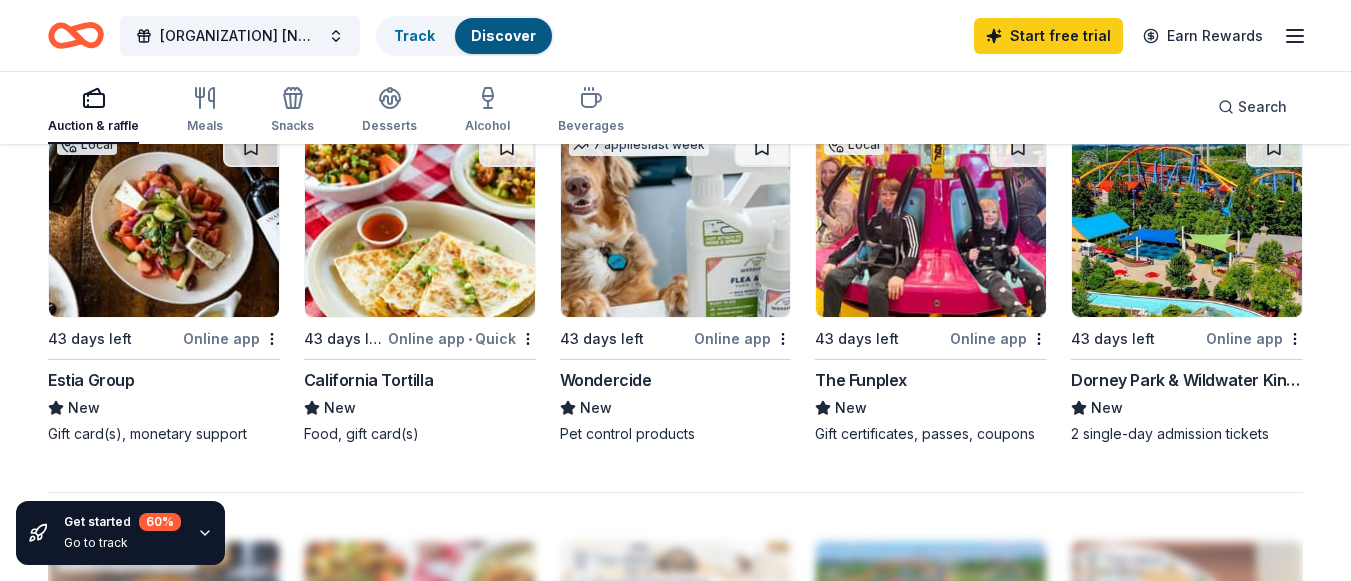 click on "Estia Group" at bounding box center [91, 380] 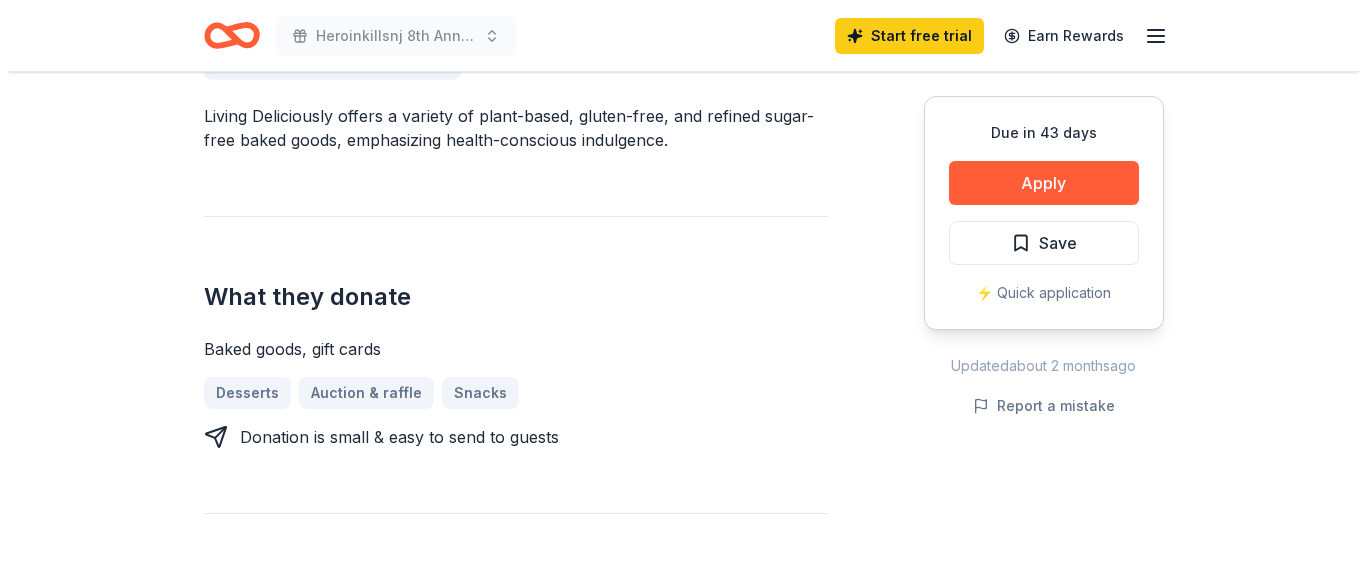 scroll, scrollTop: 600, scrollLeft: 0, axis: vertical 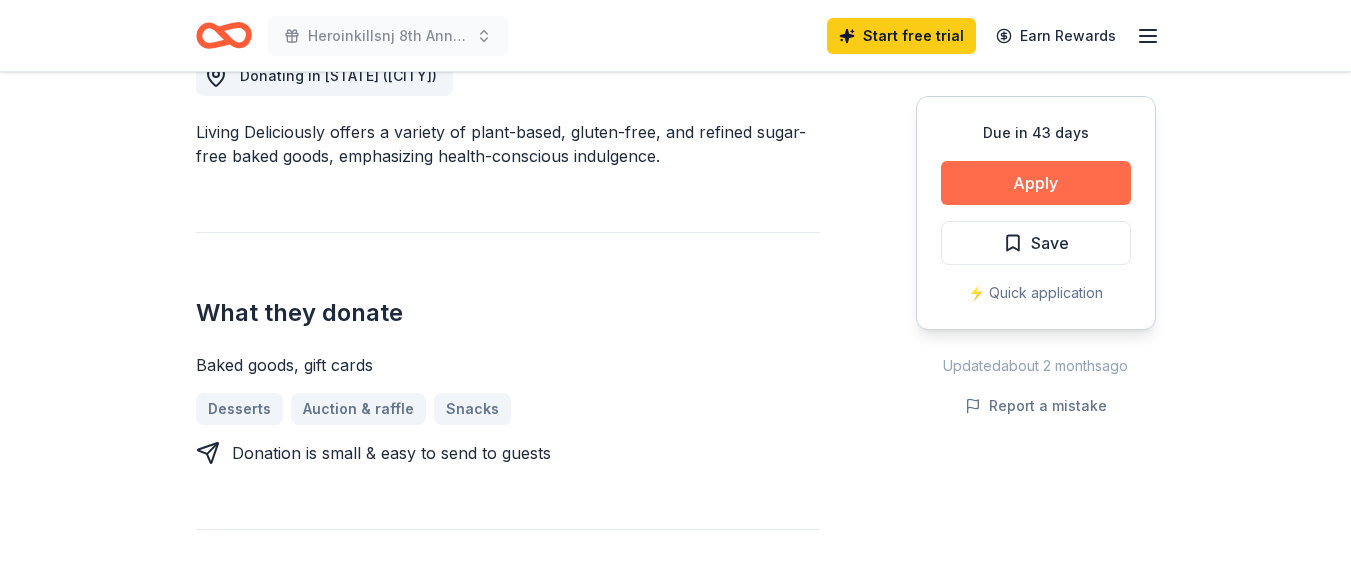 click on "Apply" at bounding box center [1036, 183] 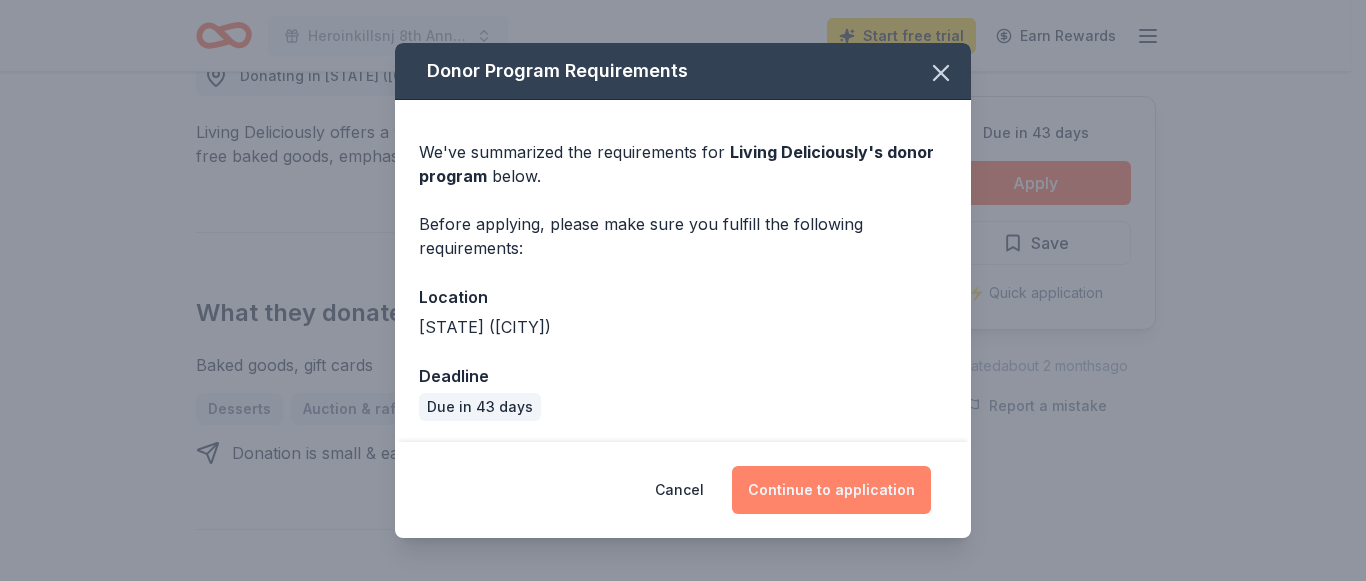 click on "Continue to application" at bounding box center [831, 490] 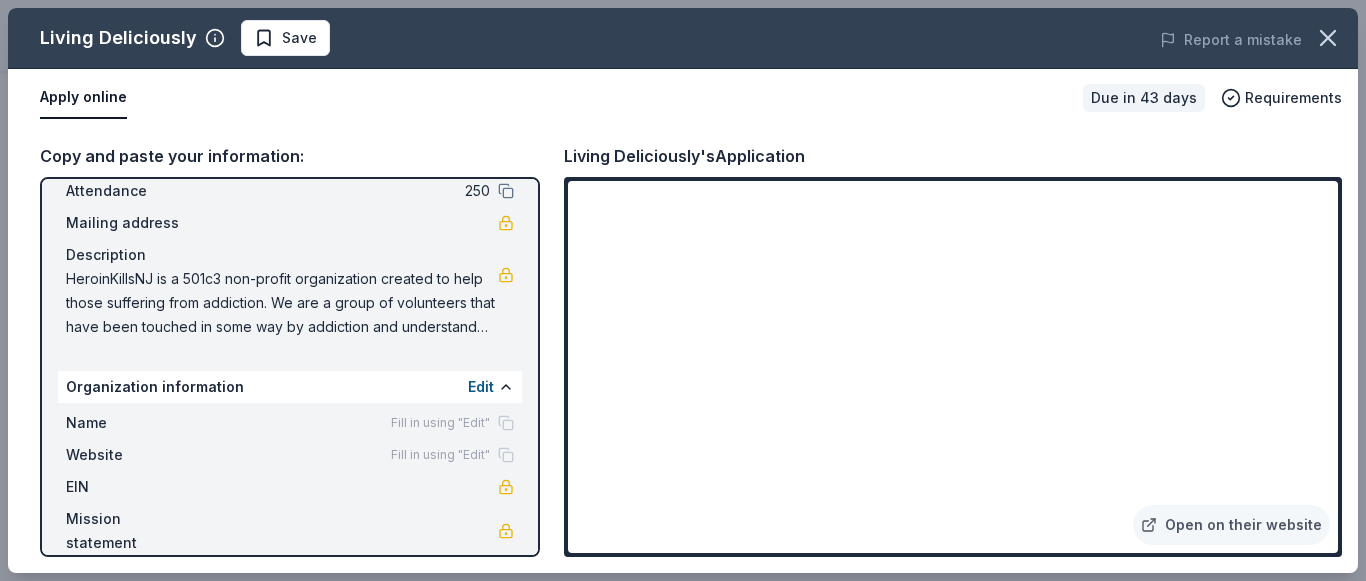 scroll, scrollTop: 144, scrollLeft: 0, axis: vertical 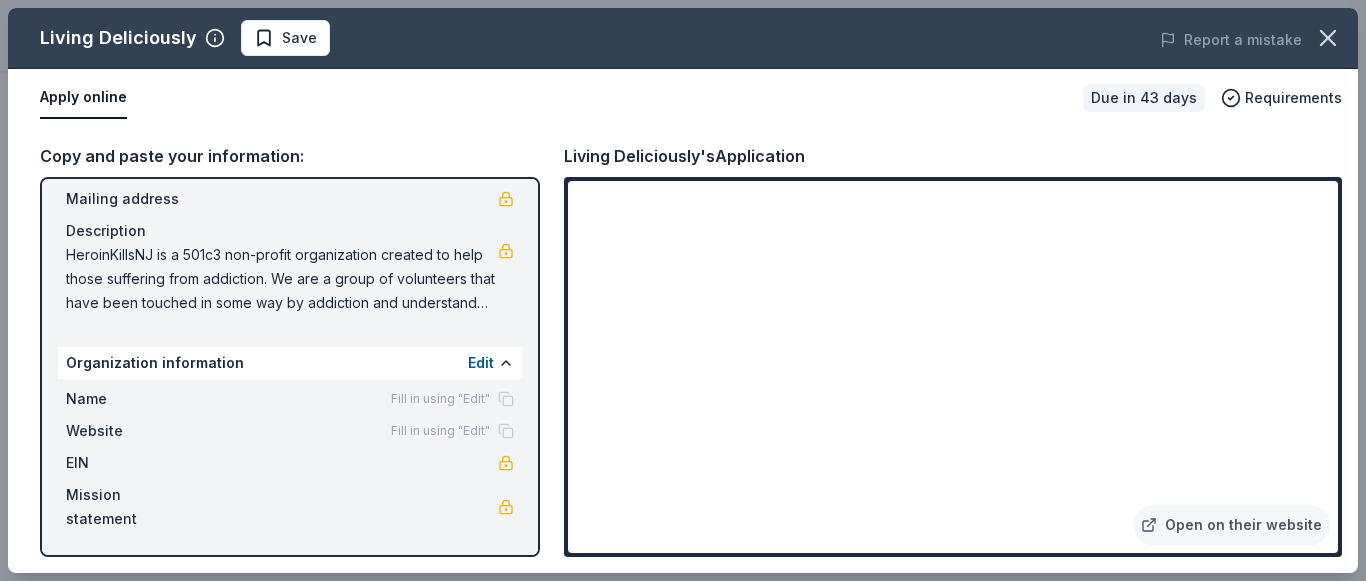 click on "Fill in using "Edit"" at bounding box center (440, 399) 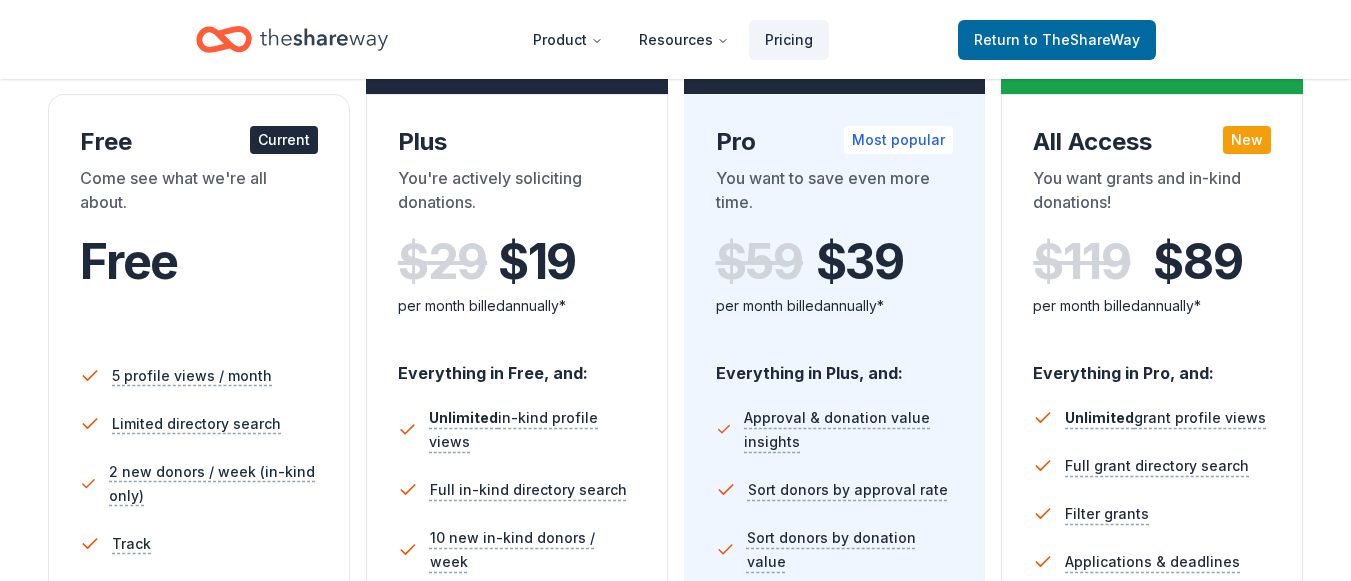 scroll, scrollTop: 300, scrollLeft: 0, axis: vertical 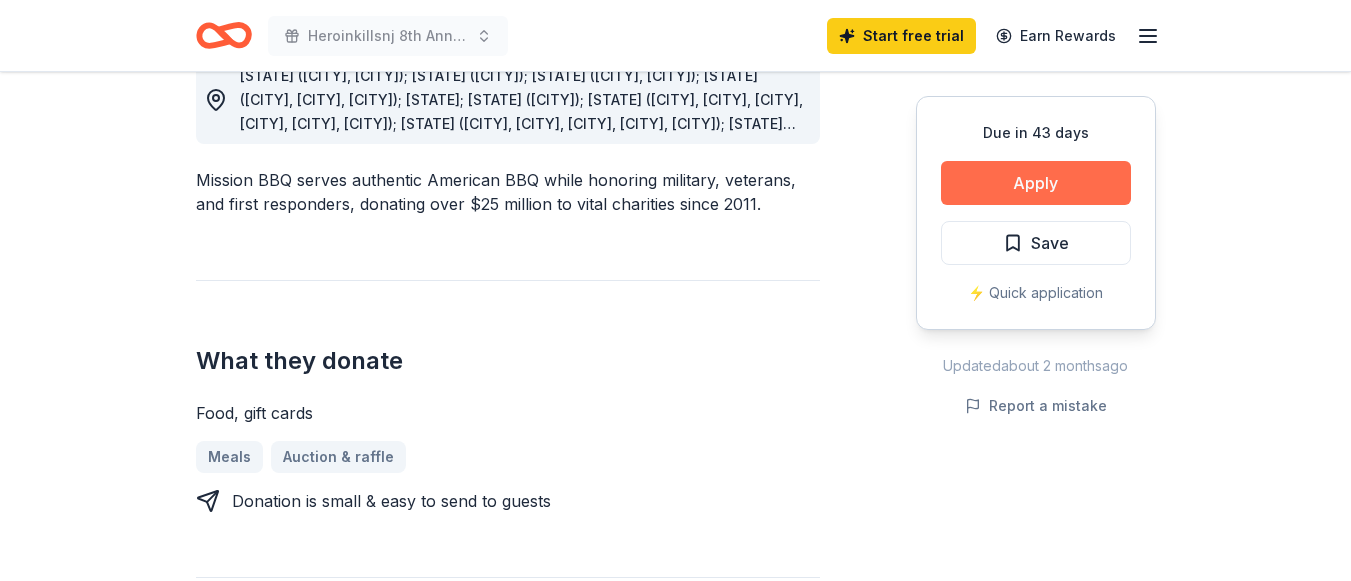 click on "Apply" at bounding box center [1036, 183] 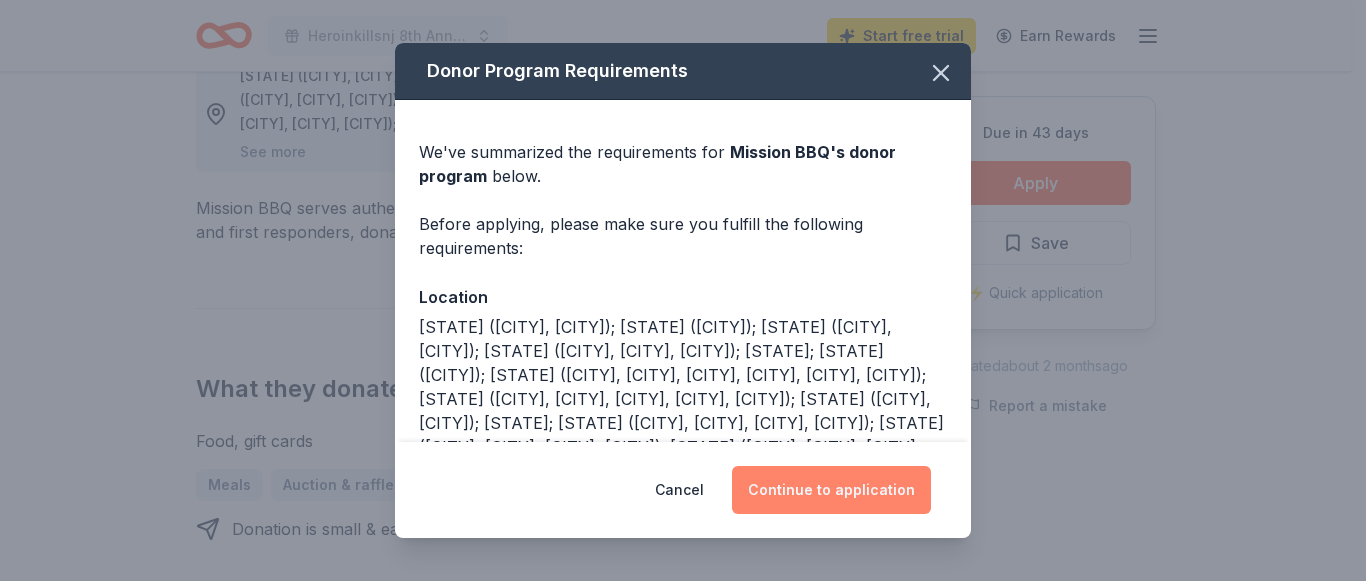 click on "Continue to application" at bounding box center [831, 490] 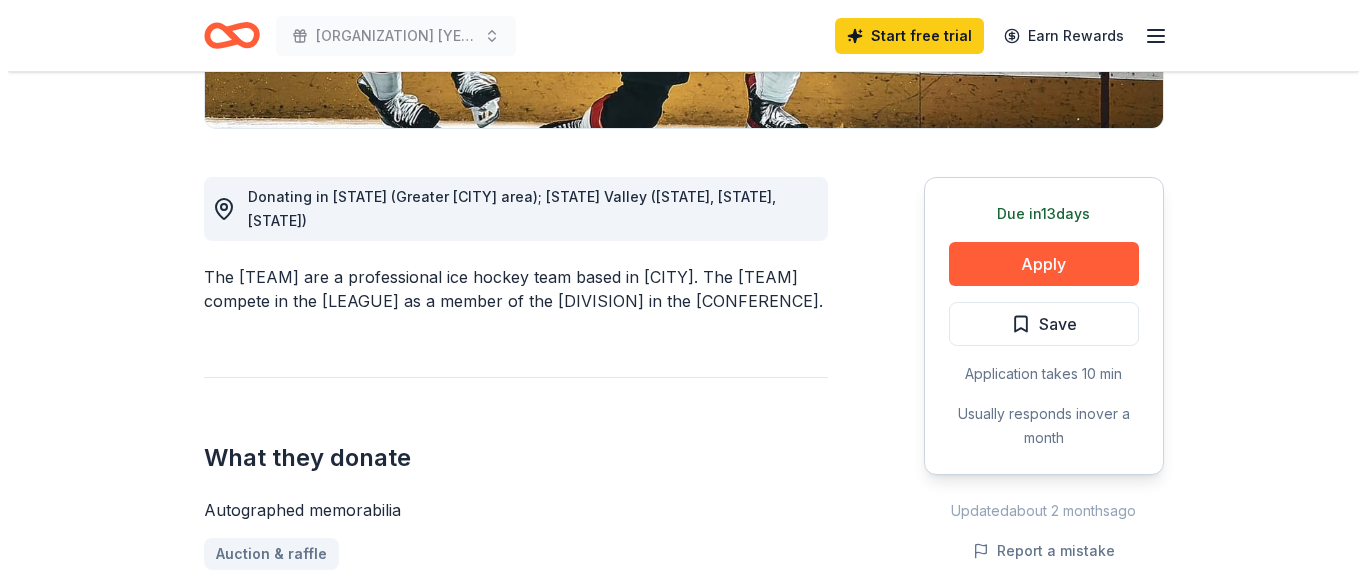 scroll, scrollTop: 500, scrollLeft: 0, axis: vertical 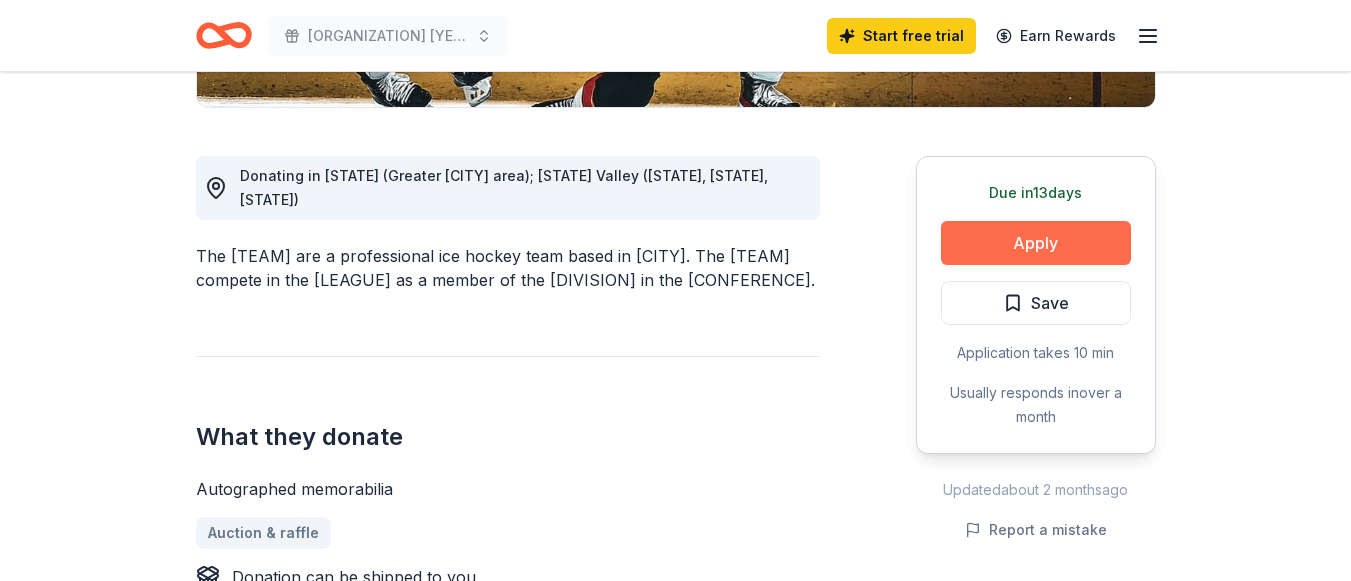 click on "Apply" at bounding box center [1036, 243] 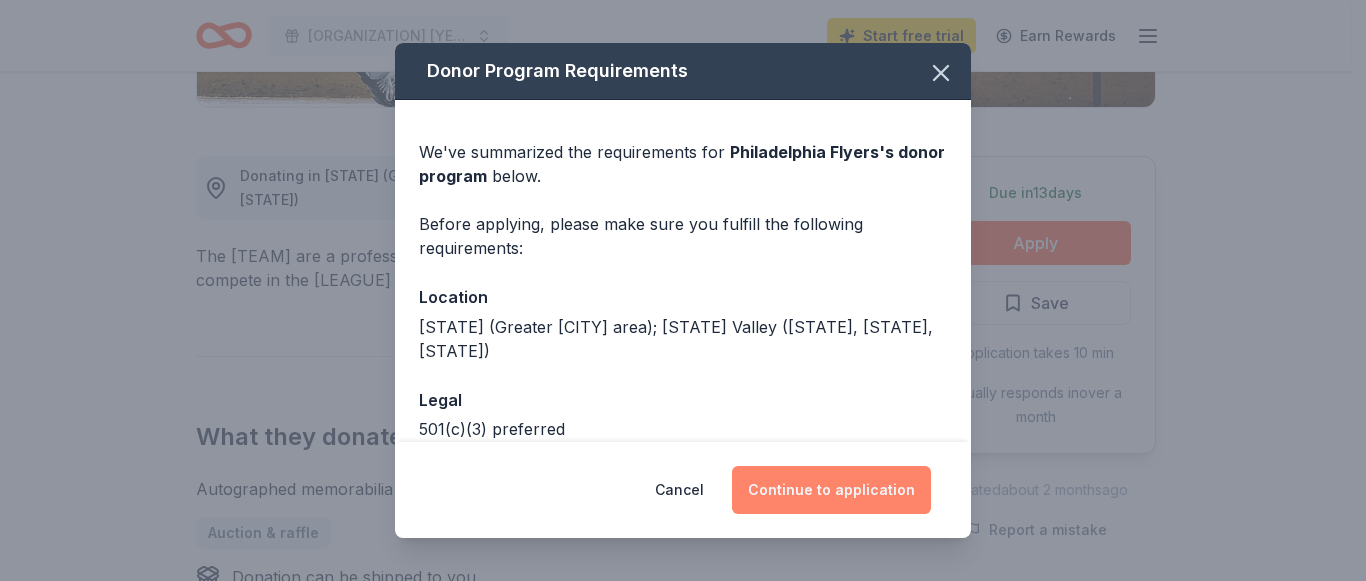 click on "Continue to application" at bounding box center [831, 490] 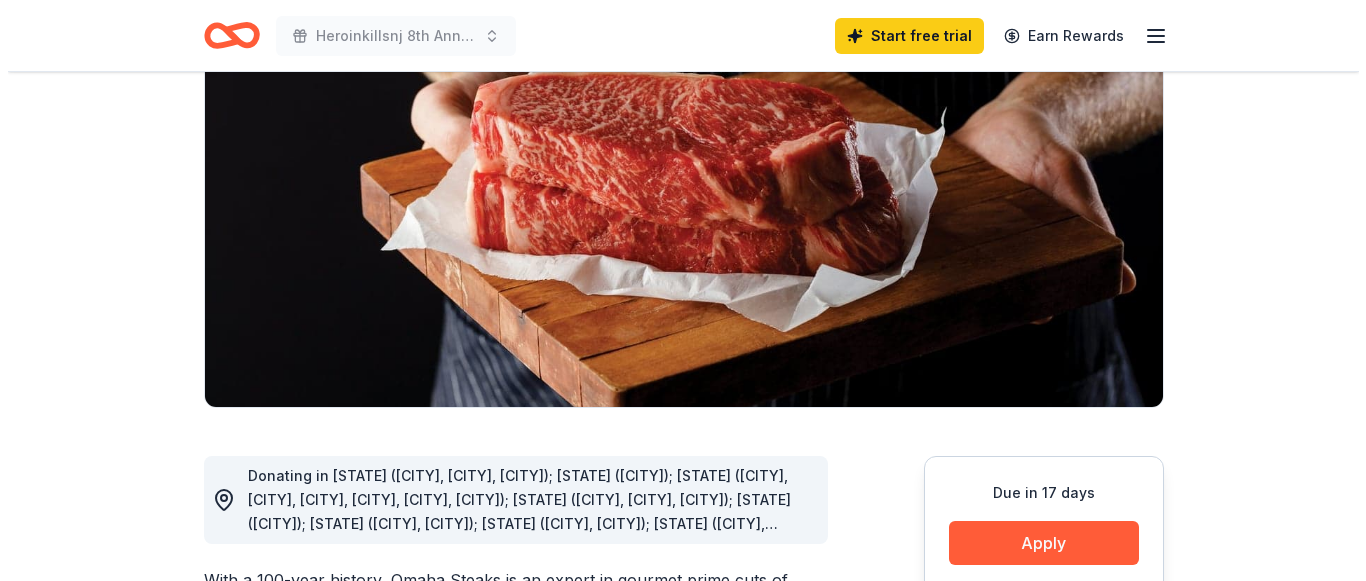 scroll, scrollTop: 300, scrollLeft: 0, axis: vertical 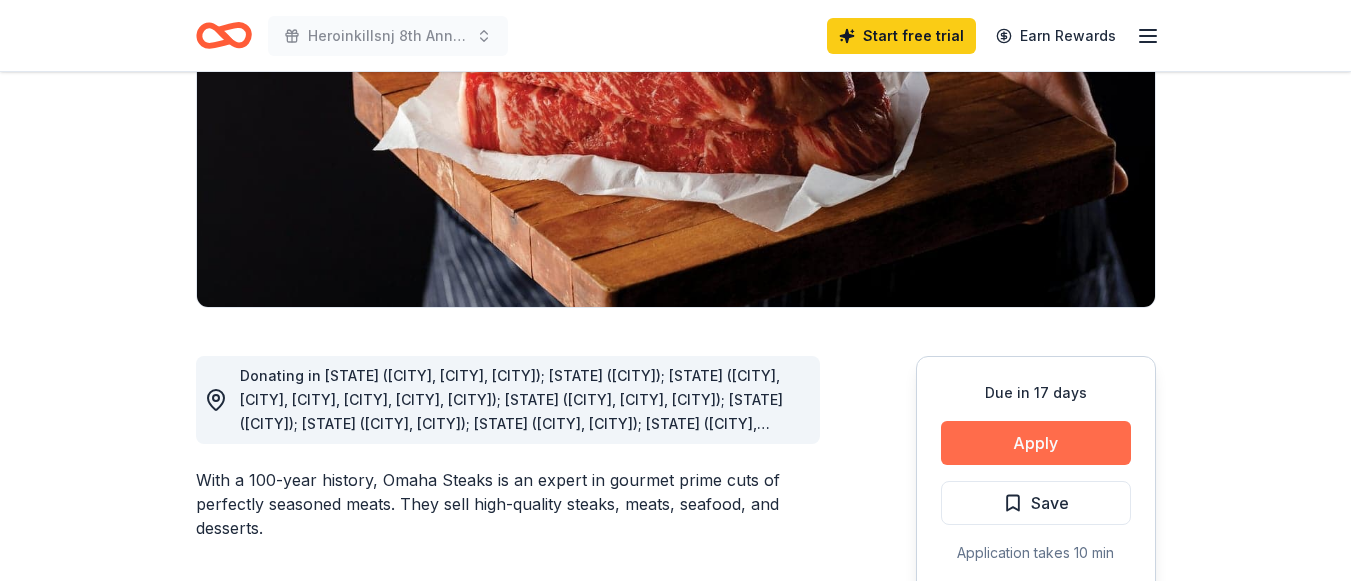 click on "Apply" at bounding box center [1036, 443] 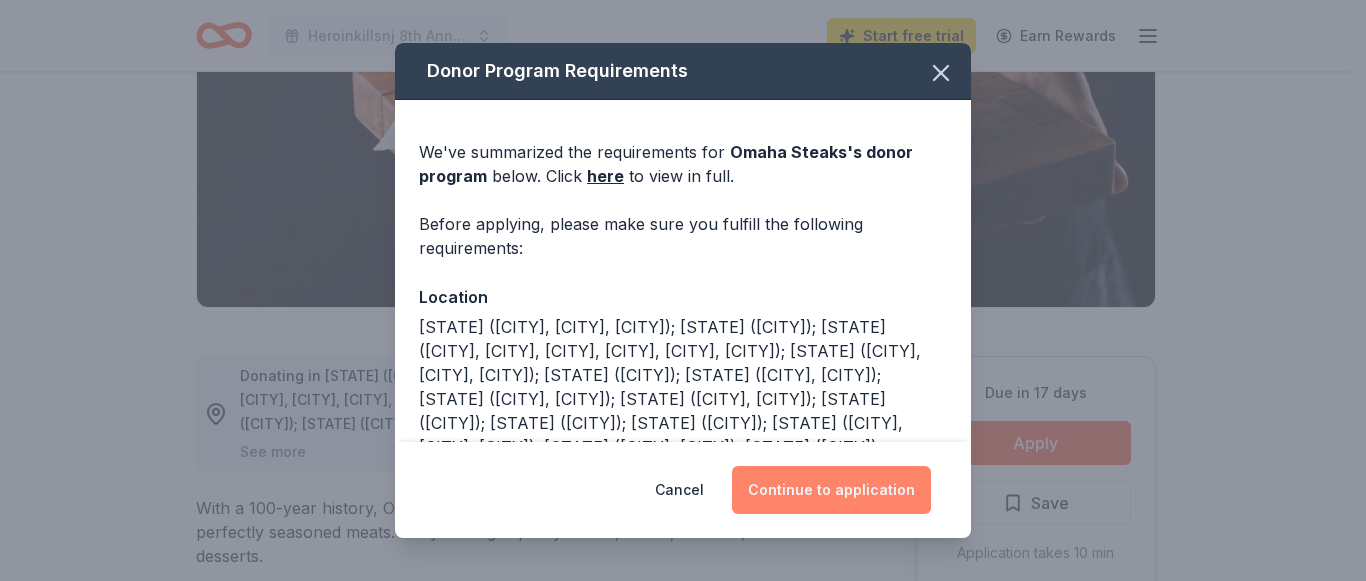 click on "Continue to application" at bounding box center [831, 490] 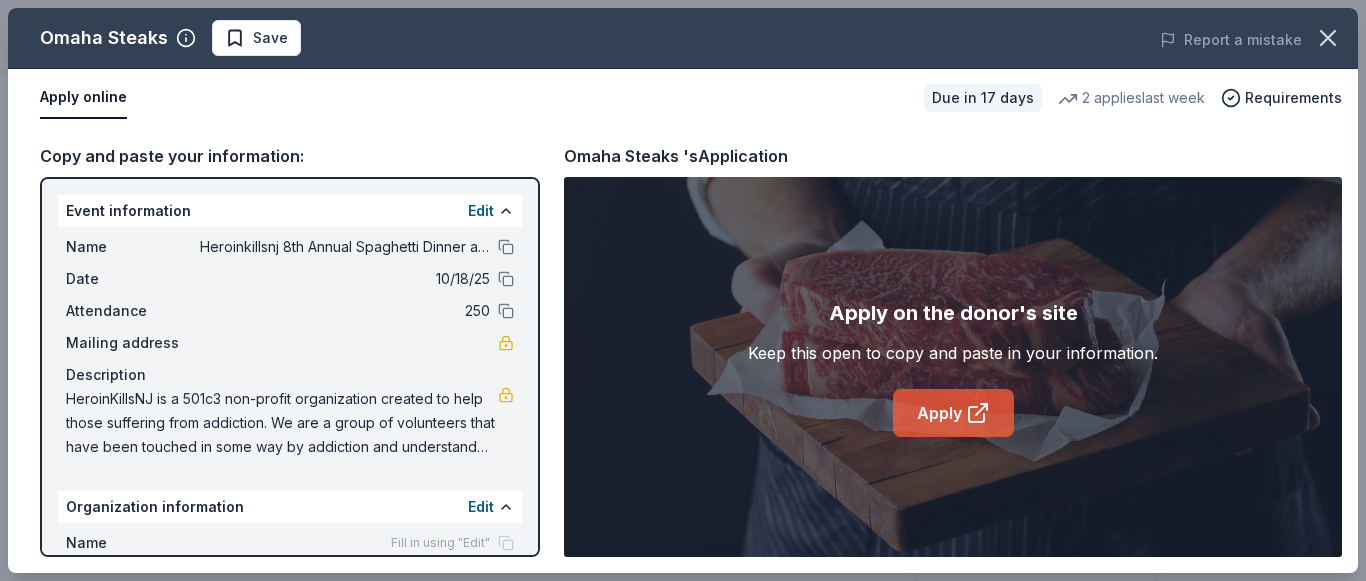 click on "Apply" at bounding box center [953, 413] 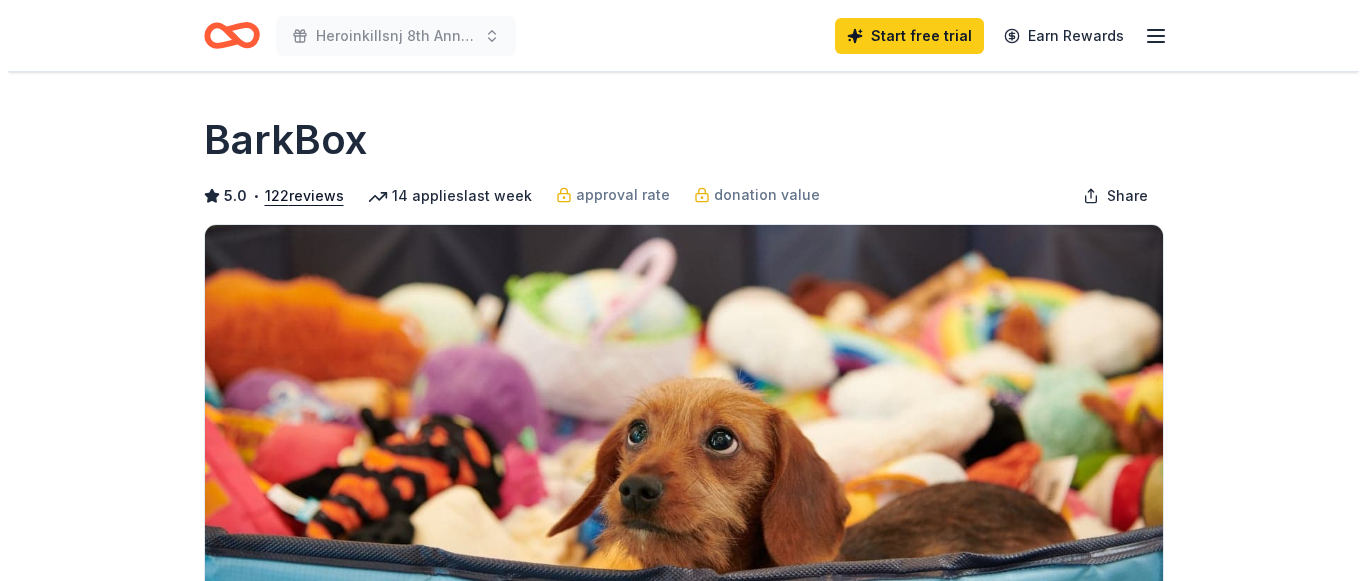 scroll, scrollTop: 0, scrollLeft: 0, axis: both 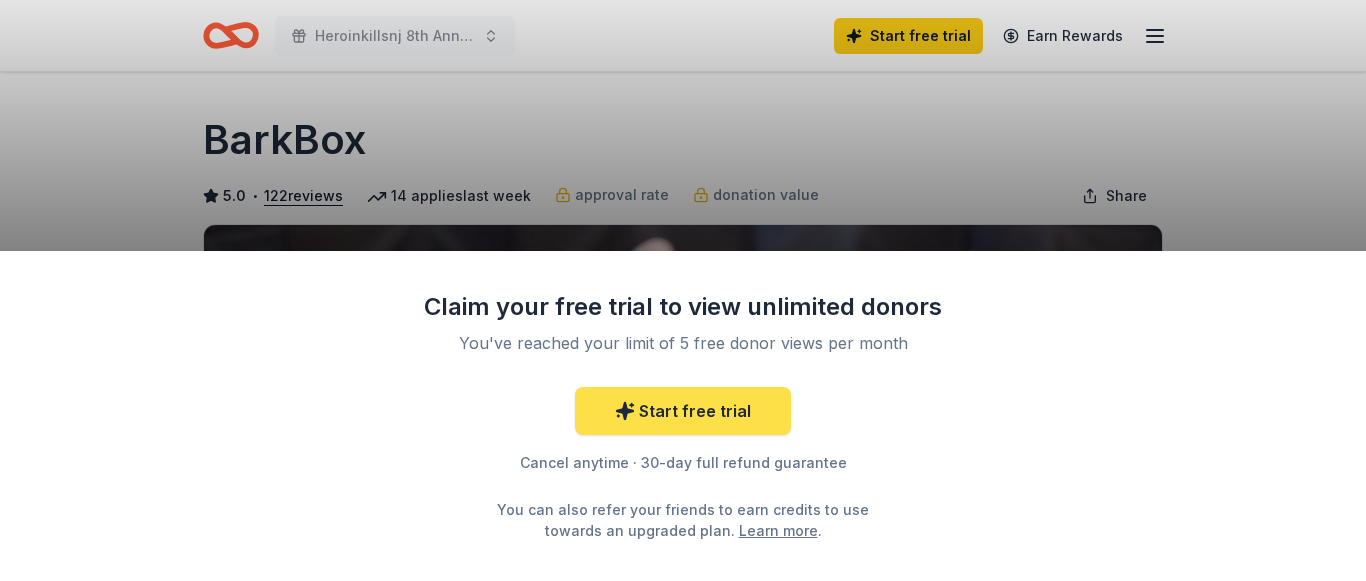 click on "Start free  trial" at bounding box center (683, 411) 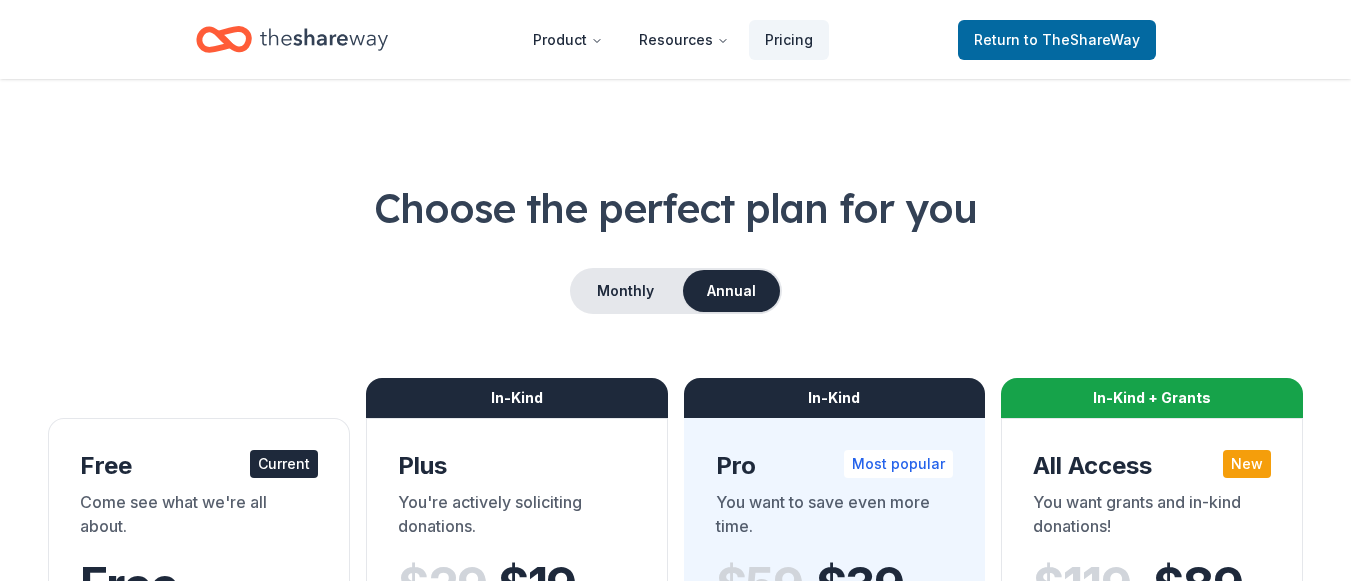 scroll, scrollTop: 0, scrollLeft: 0, axis: both 